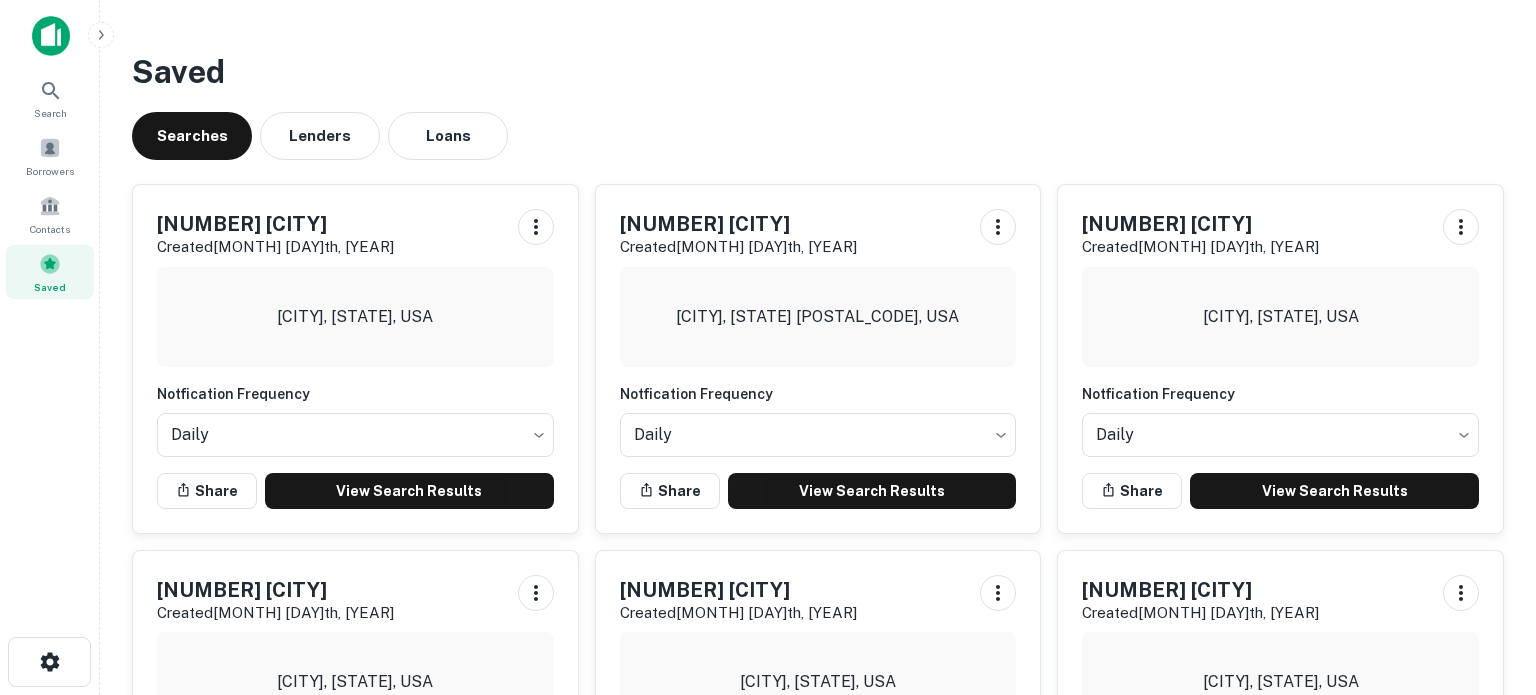 scroll, scrollTop: 856, scrollLeft: 0, axis: vertical 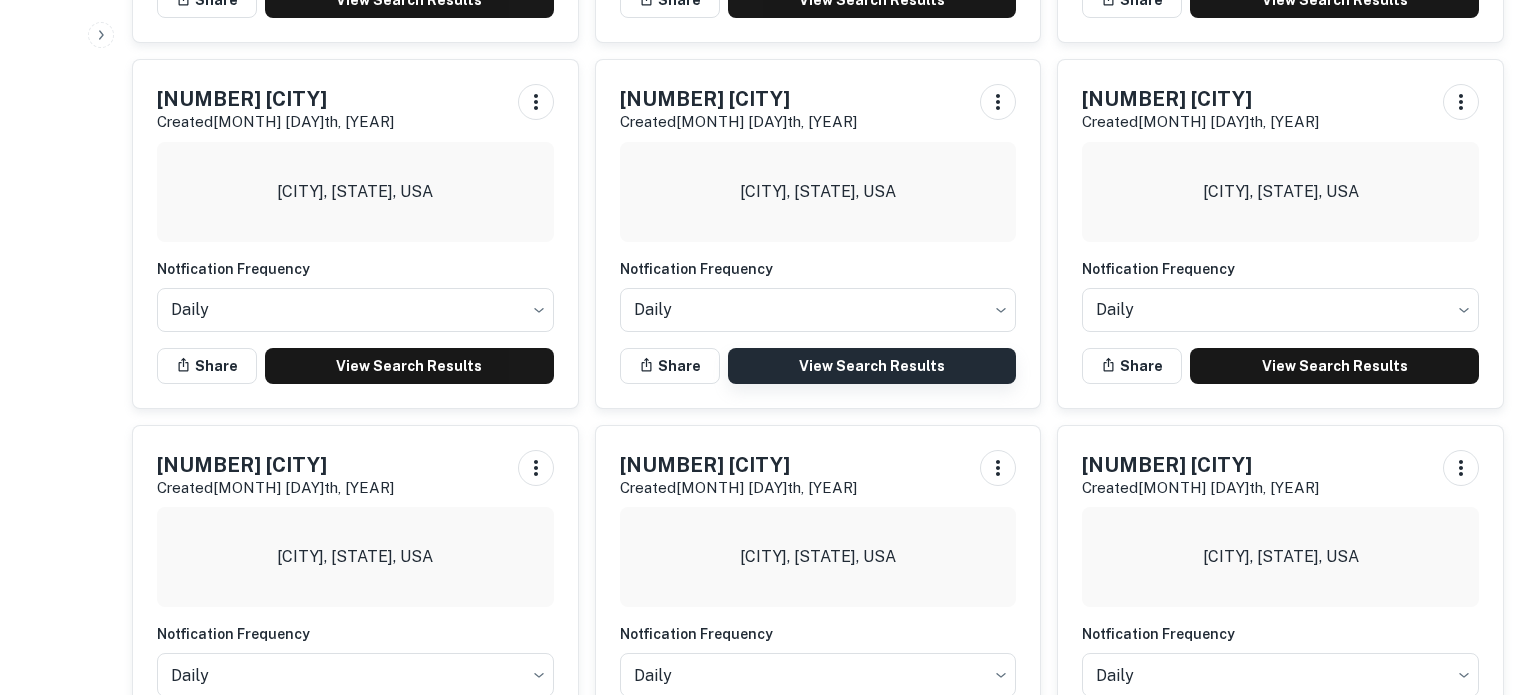 click on "View Search Results" at bounding box center [872, 366] 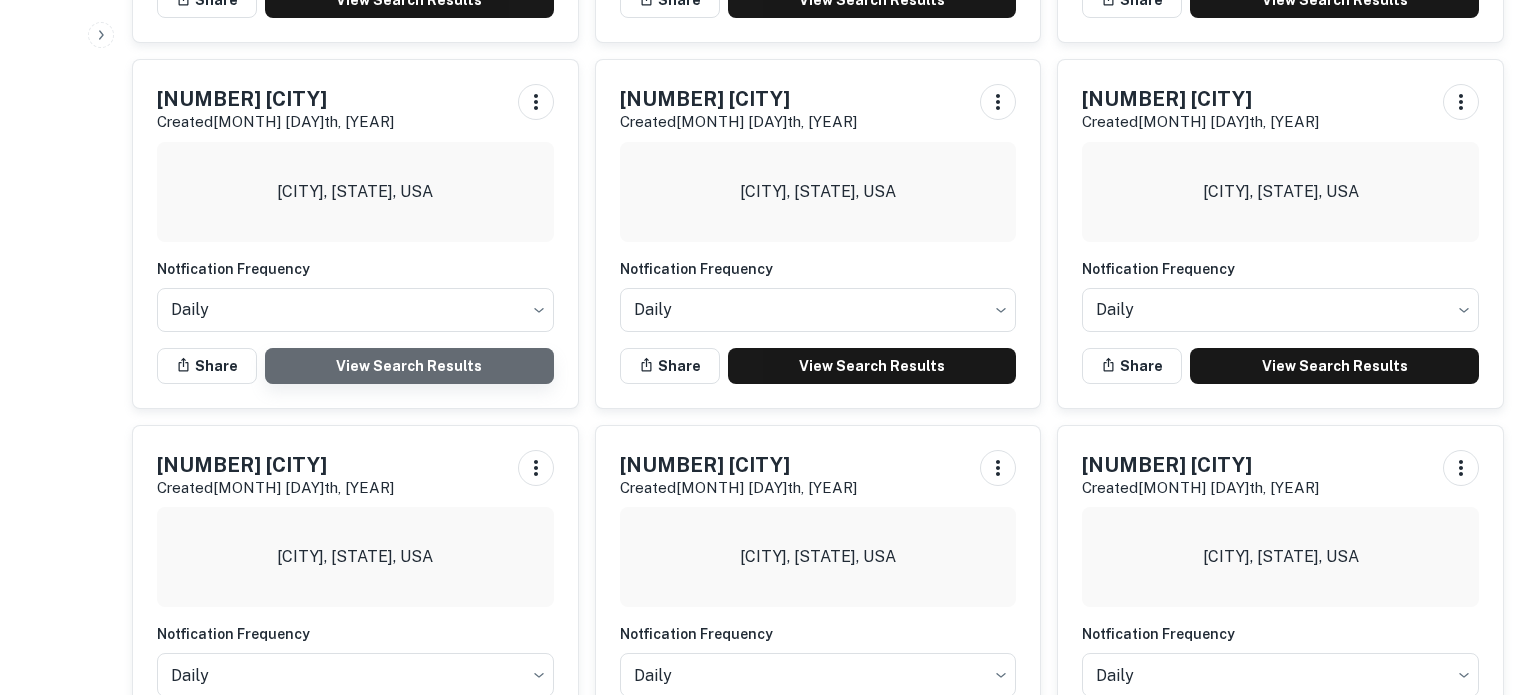 click on "View Search Results" at bounding box center [409, 366] 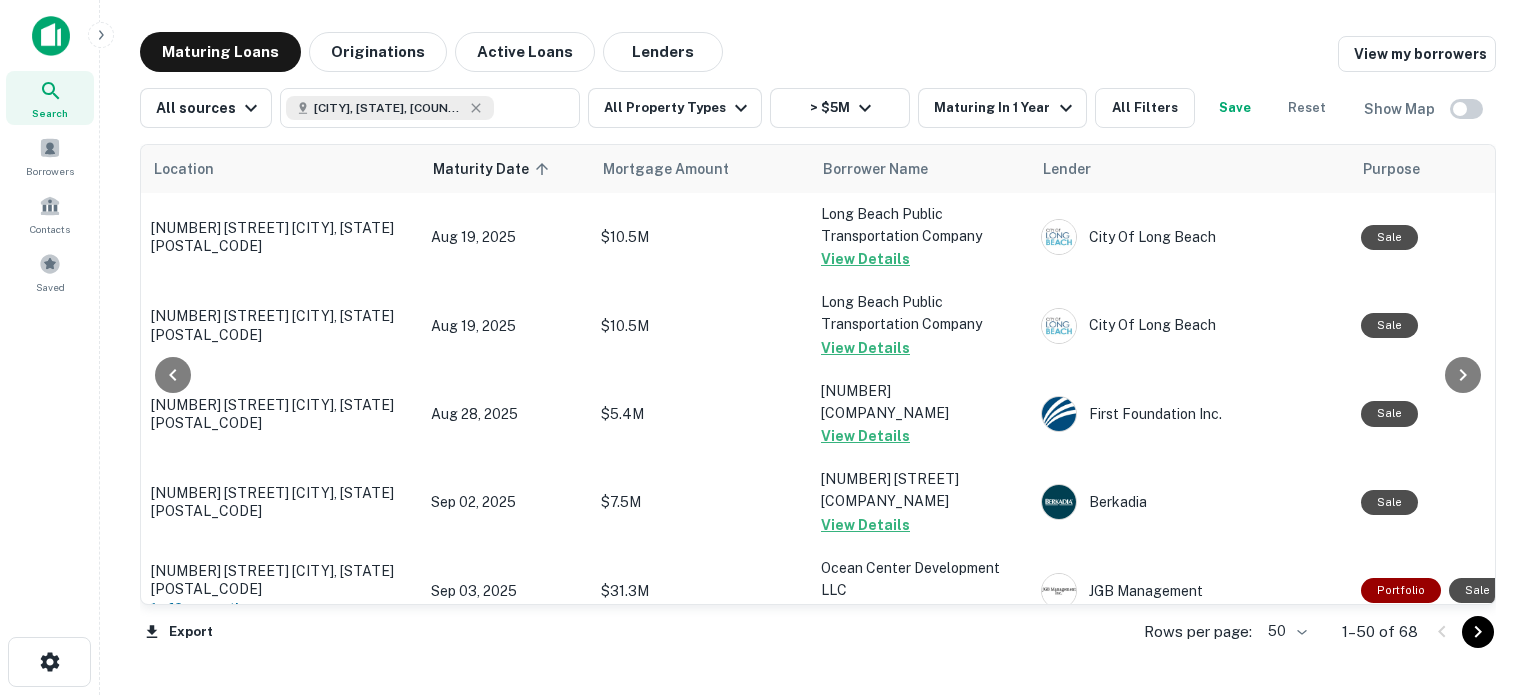 scroll, scrollTop: 0, scrollLeft: 0, axis: both 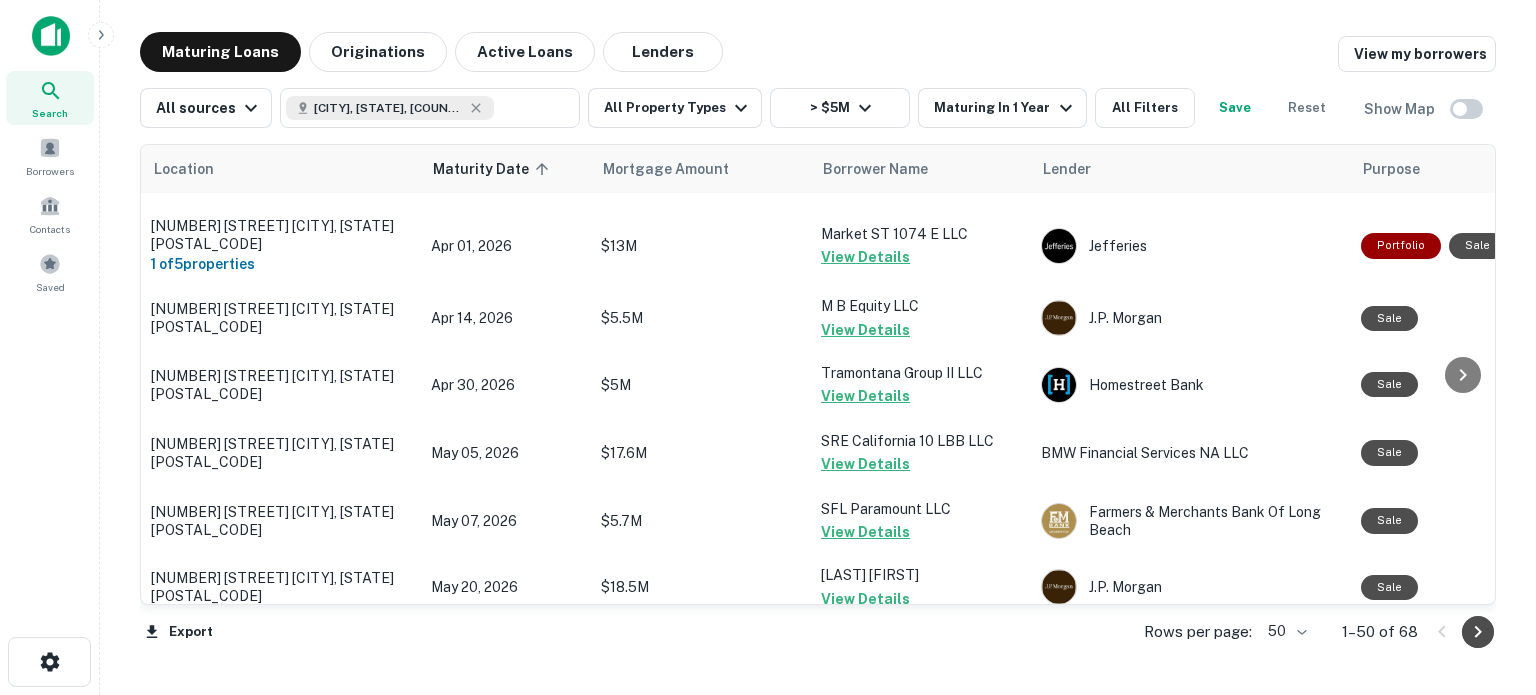 click 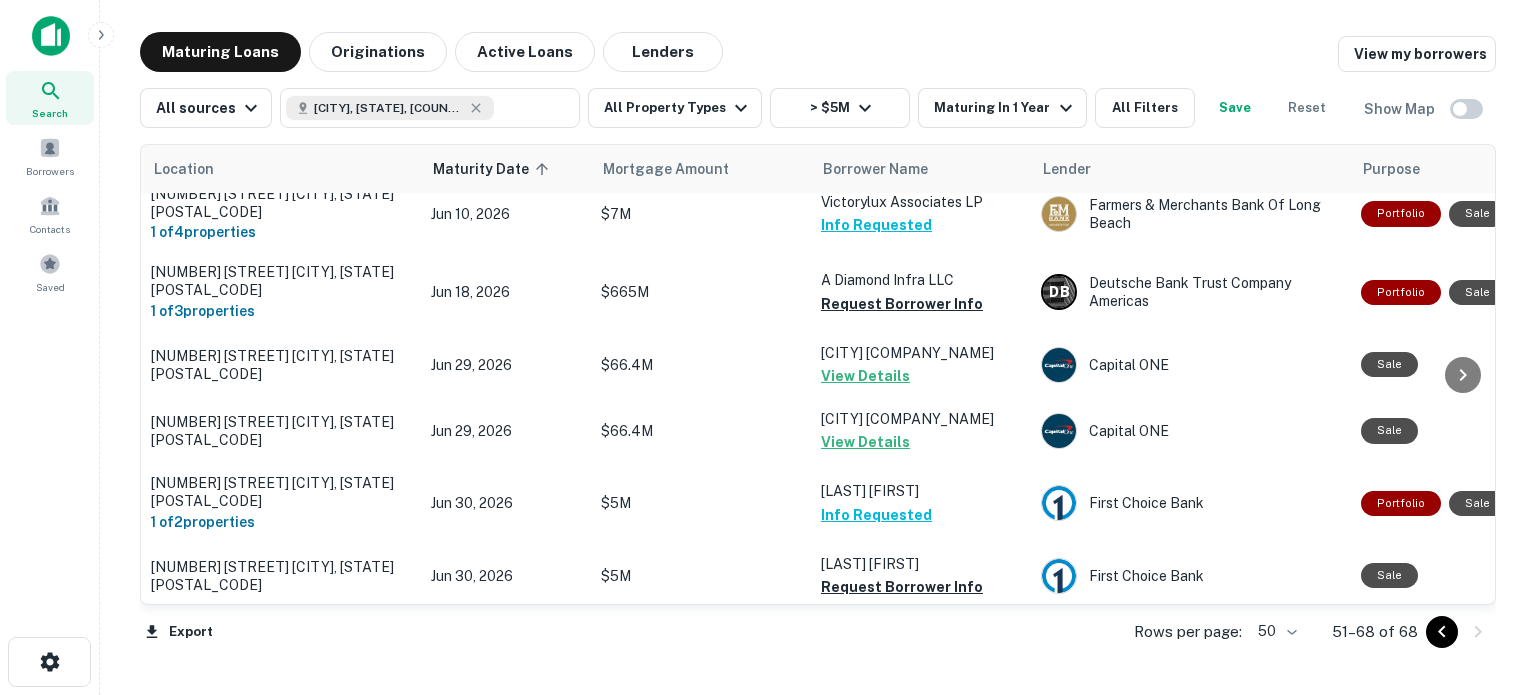 scroll, scrollTop: 152, scrollLeft: 0, axis: vertical 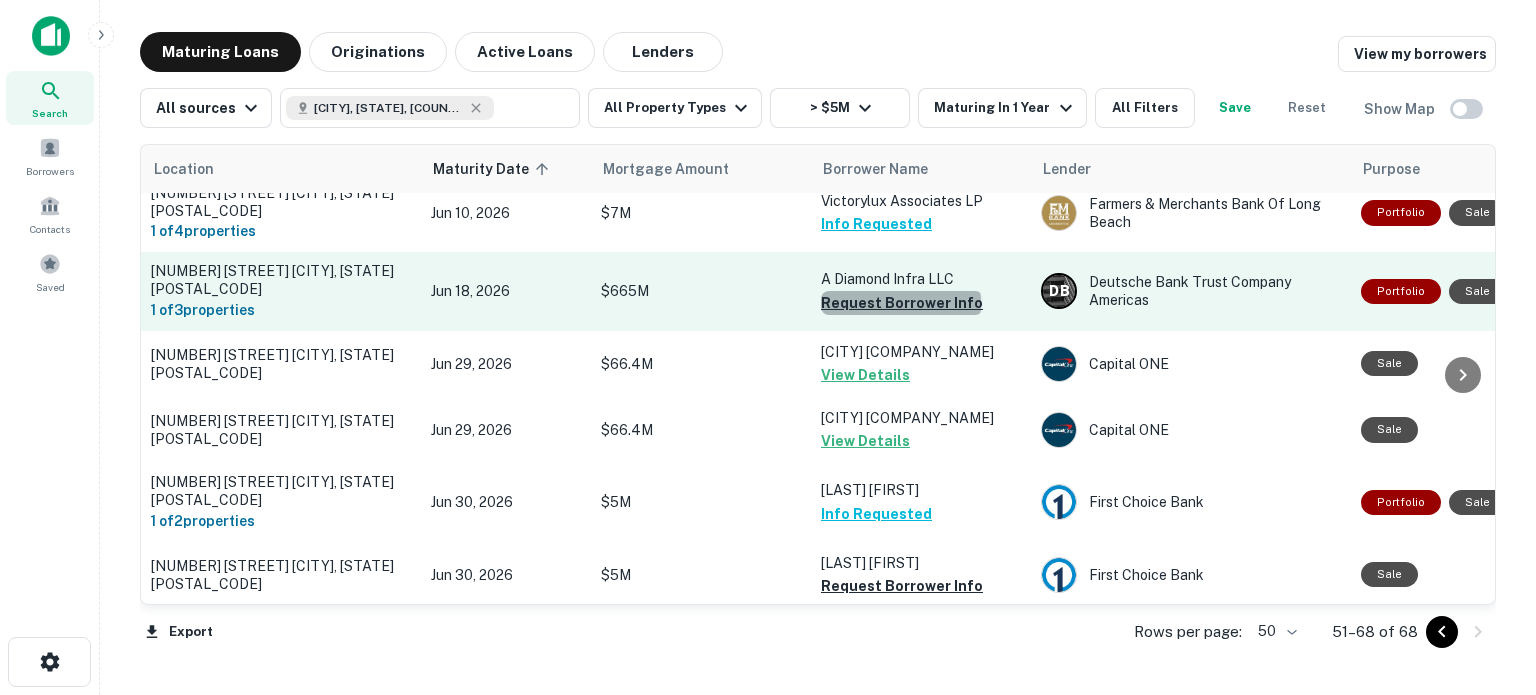 click on "Request Borrower Info" at bounding box center [902, 303] 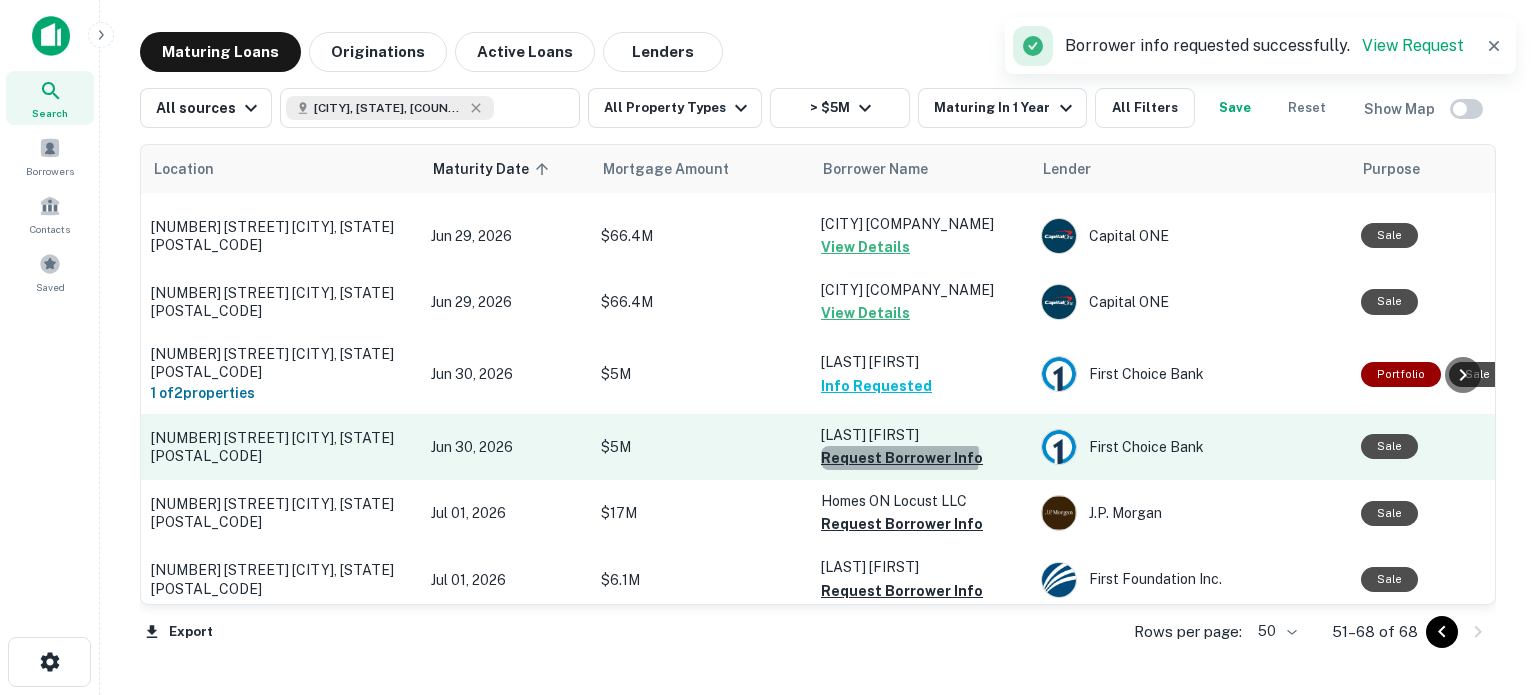 click on "Request Borrower Info" at bounding box center (902, 458) 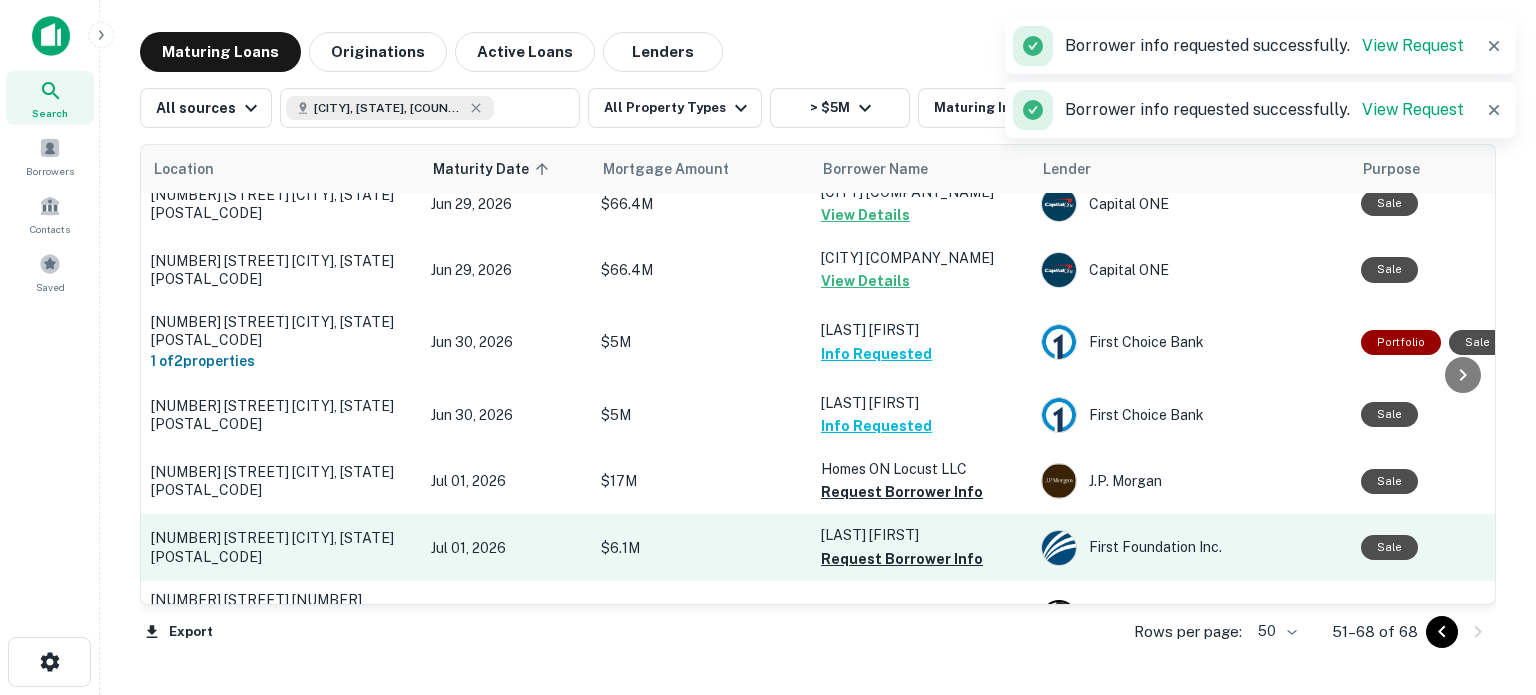 scroll, scrollTop: 459, scrollLeft: 0, axis: vertical 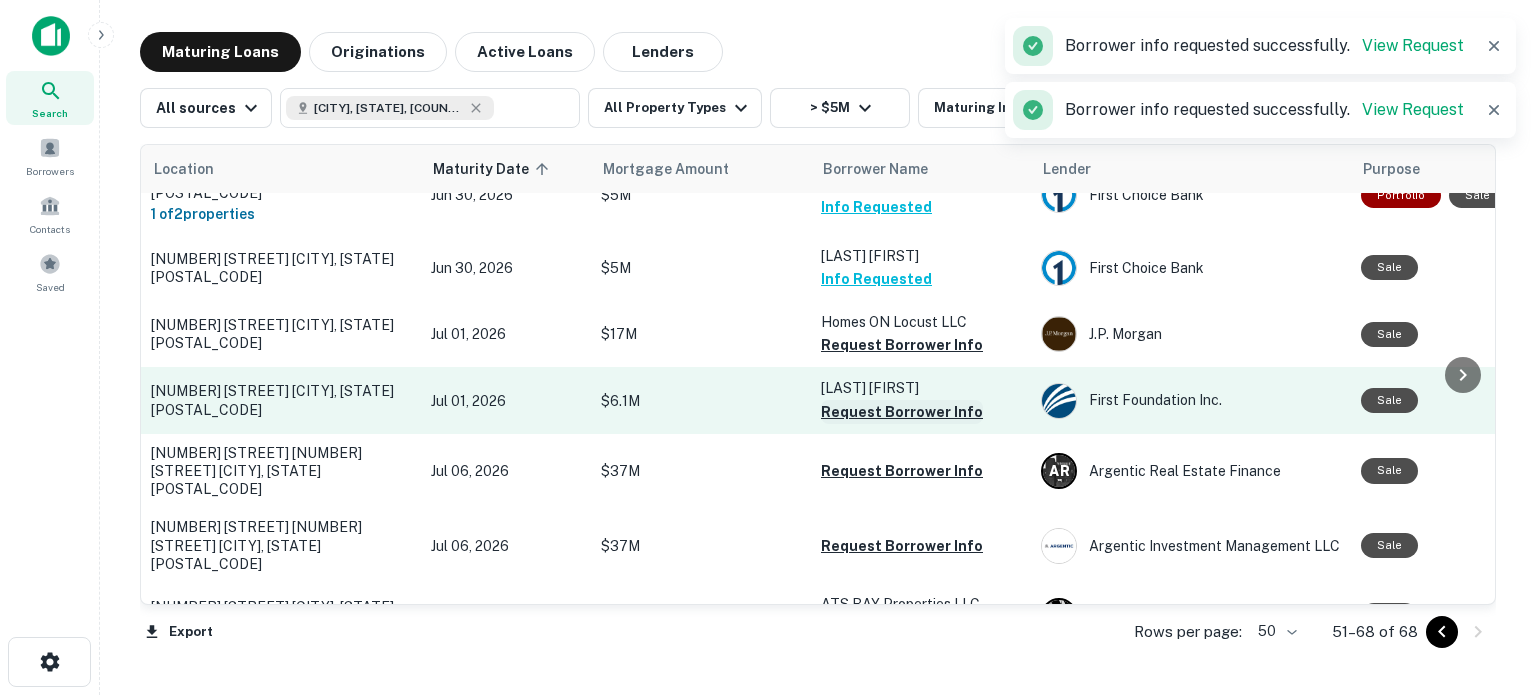 click on "Request Borrower Info" at bounding box center (902, 345) 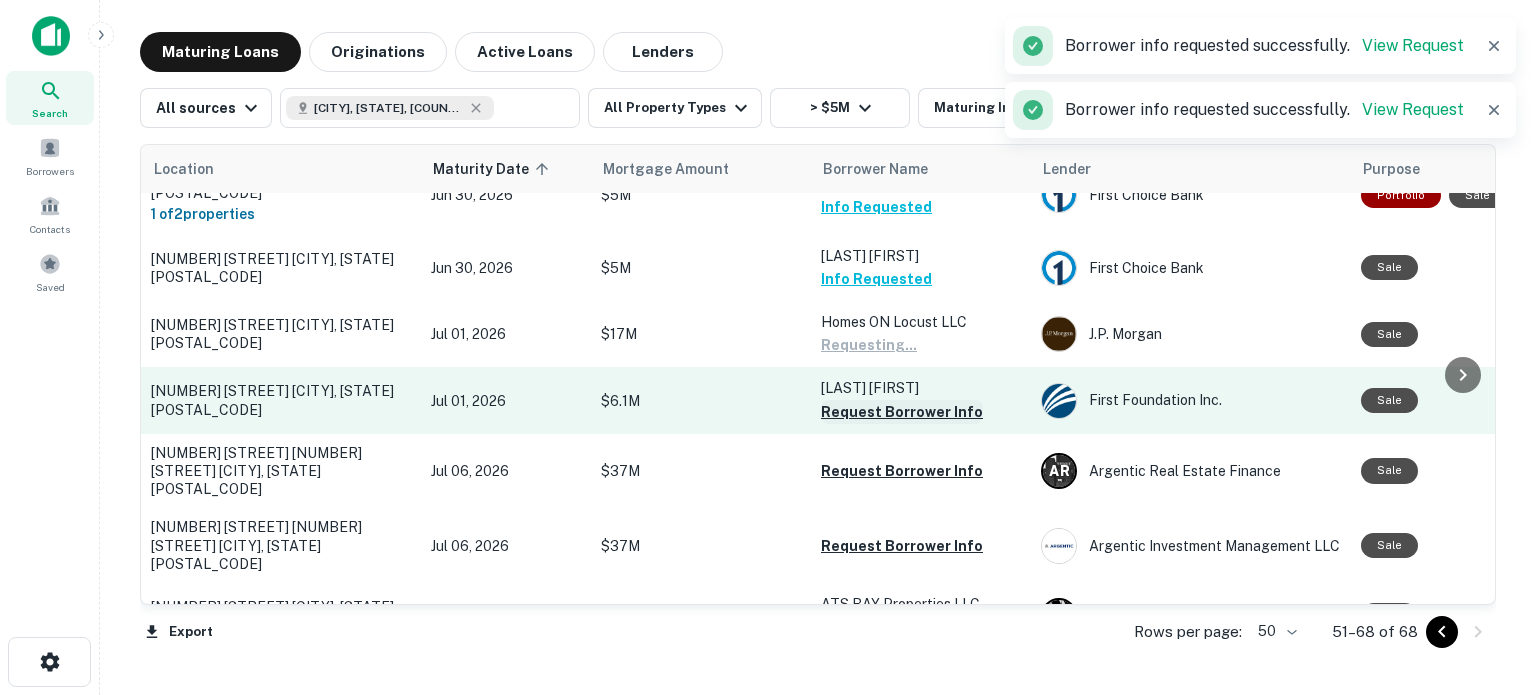 click on "Request Borrower Info" at bounding box center (902, 412) 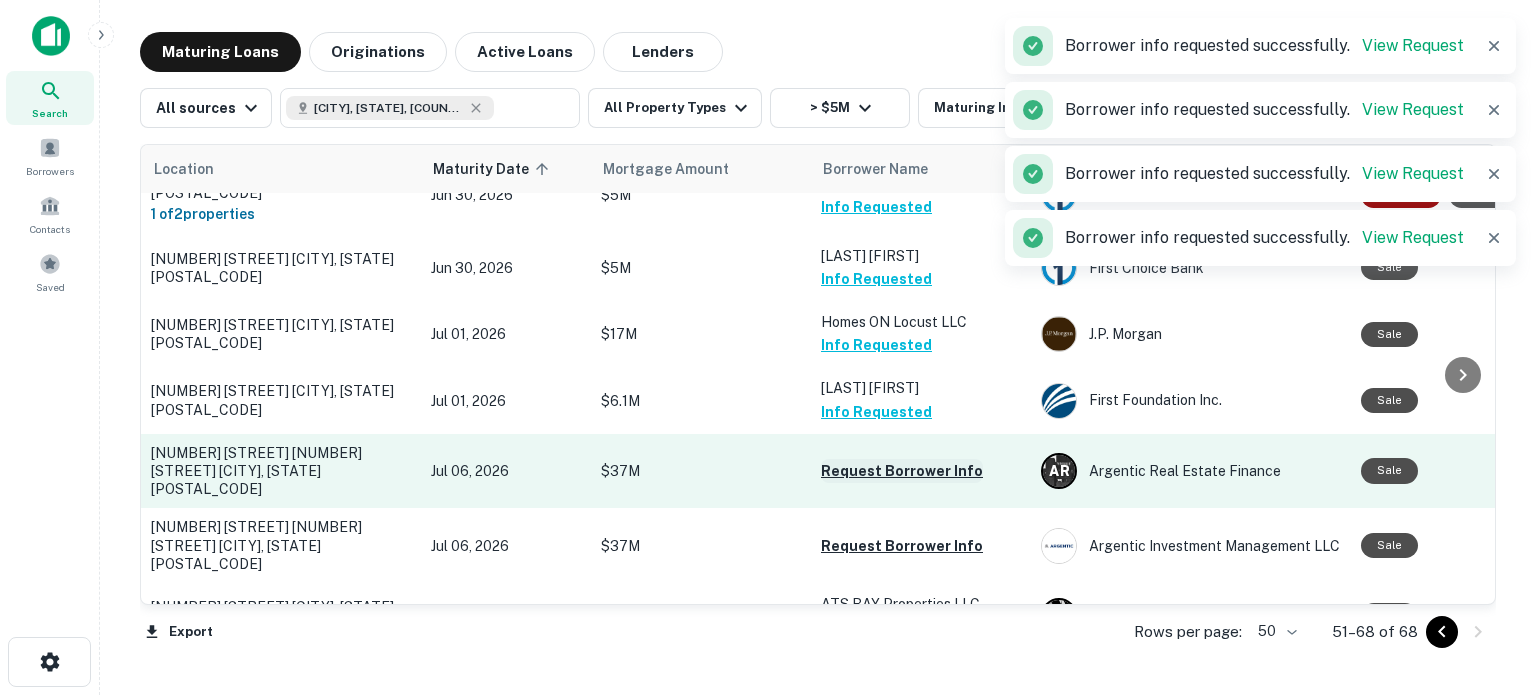 click on "Request Borrower Info" at bounding box center (902, 471) 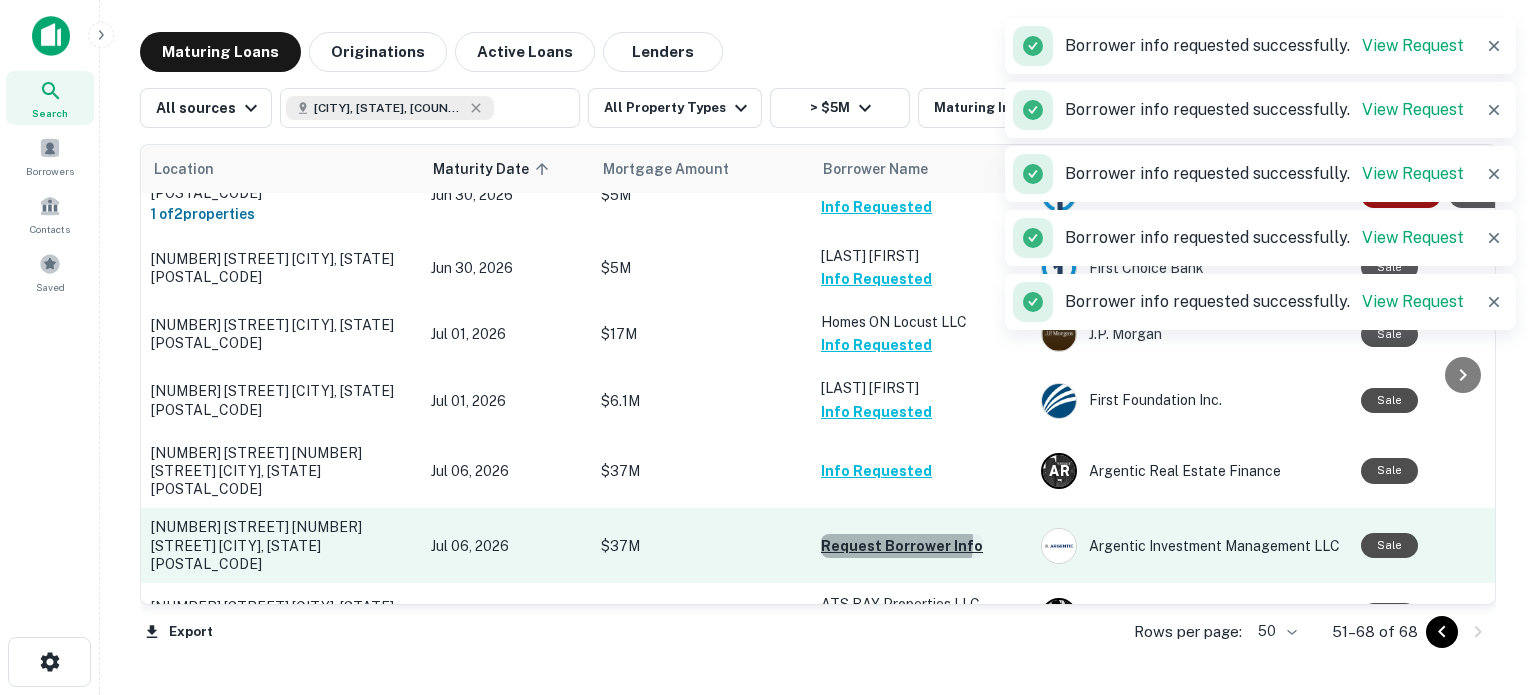 click on "Request Borrower Info" at bounding box center [902, 546] 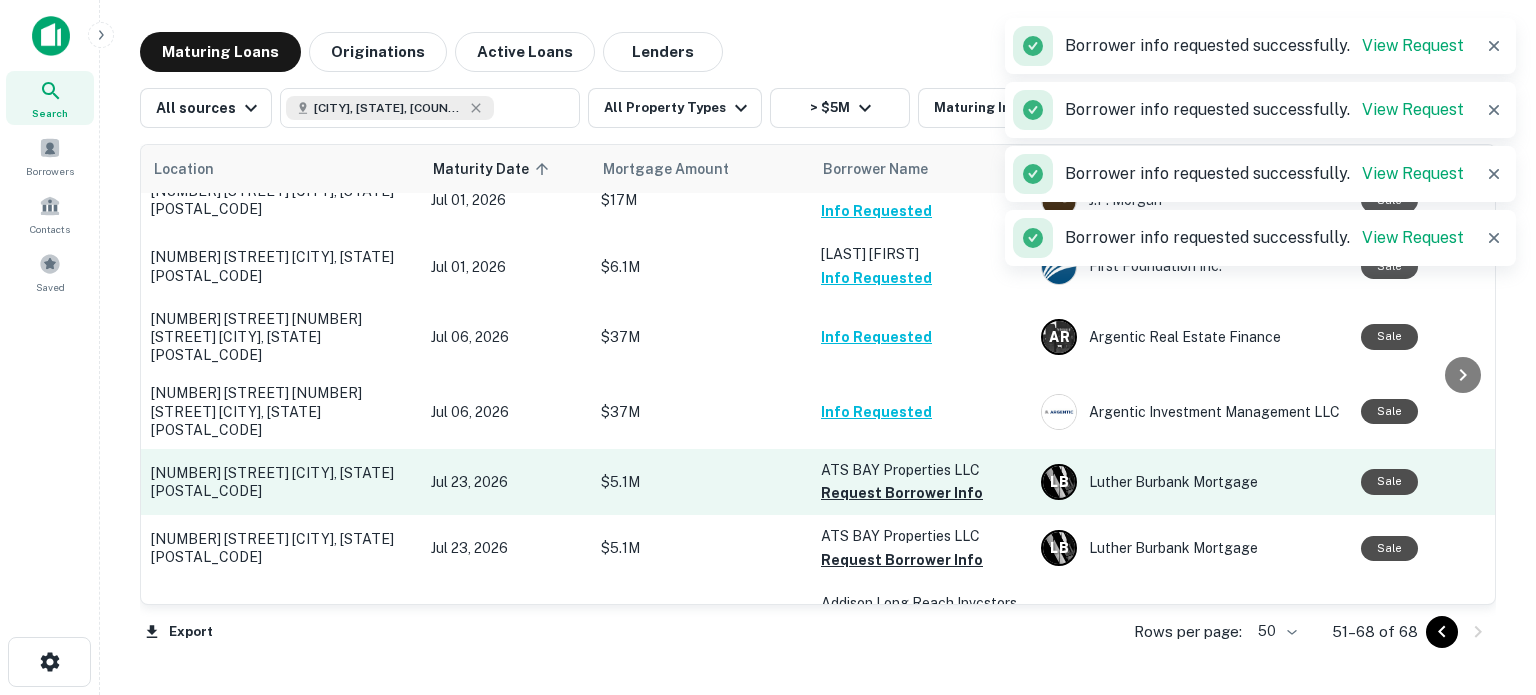 scroll, scrollTop: 660, scrollLeft: 0, axis: vertical 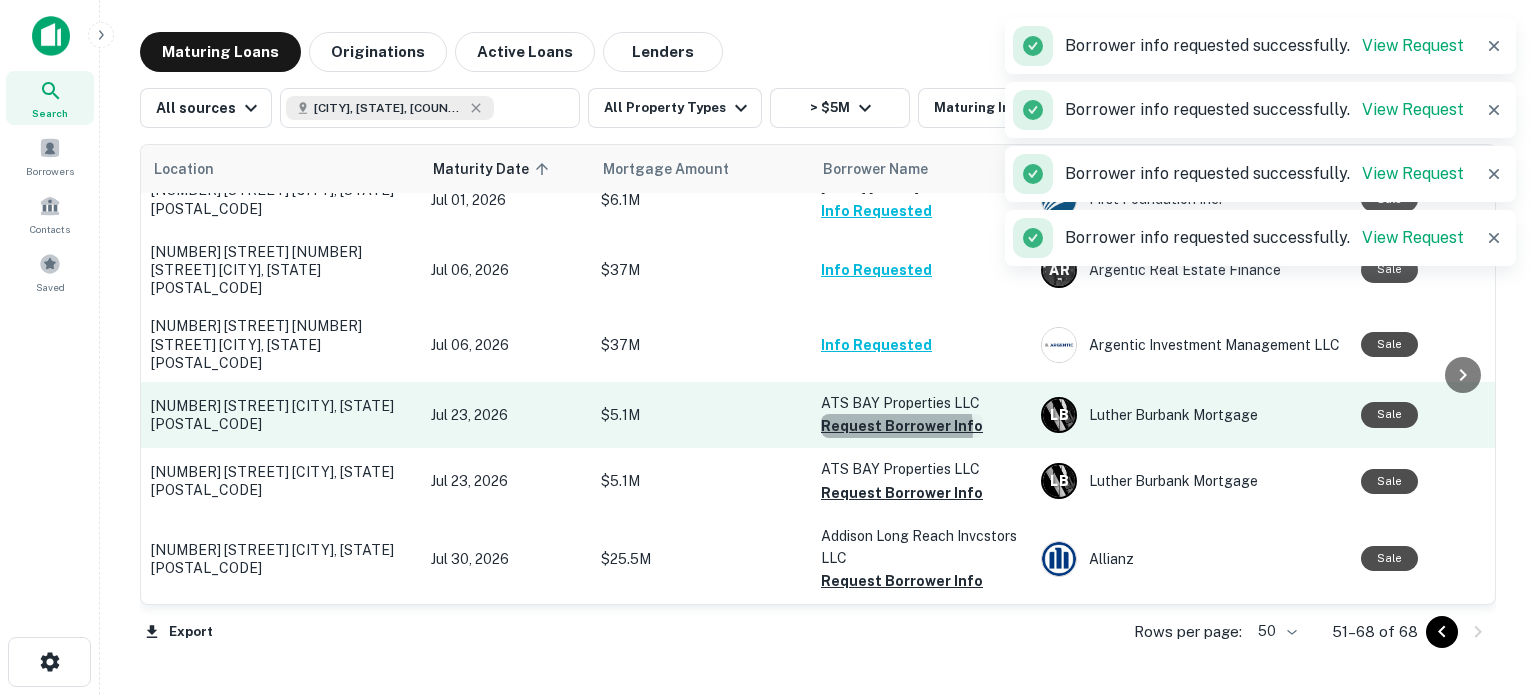 click on "Request Borrower Info" at bounding box center (902, 426) 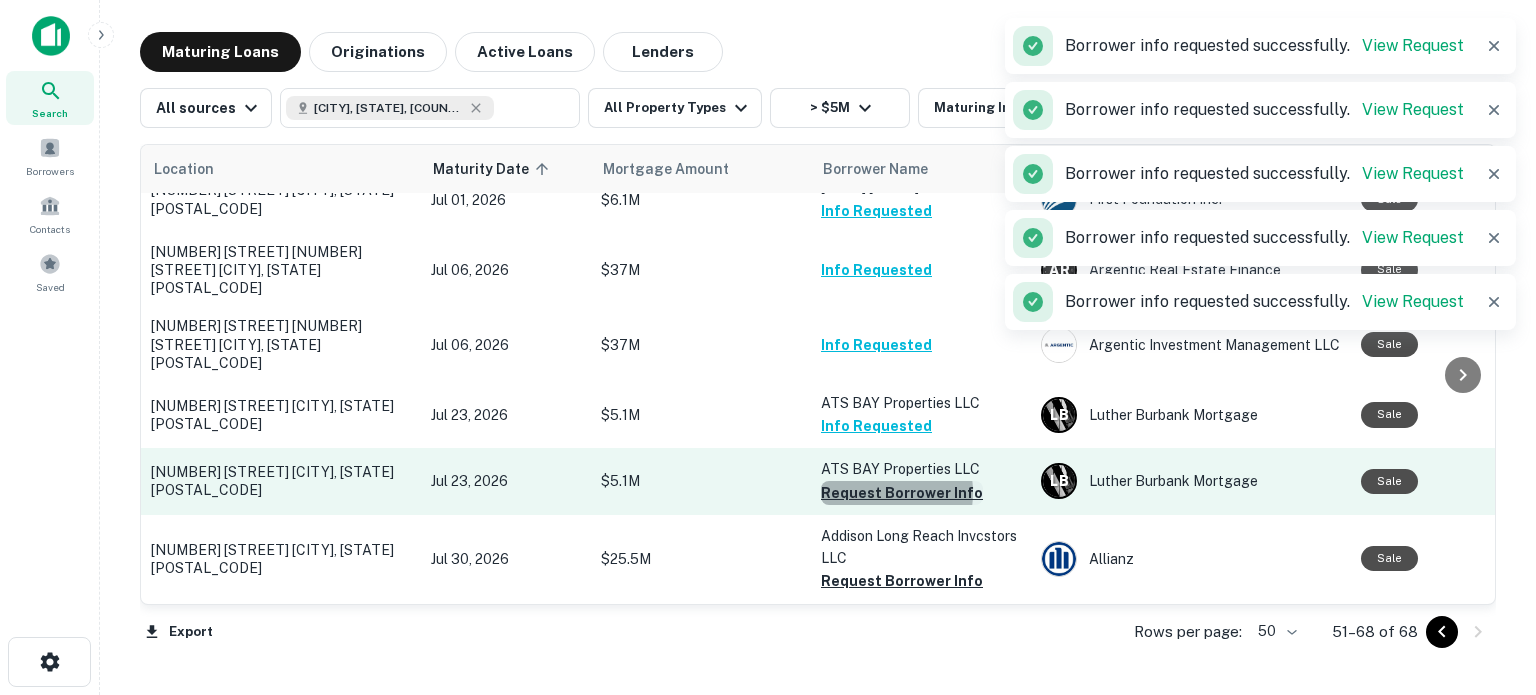 click on "Request Borrower Info" at bounding box center [902, 493] 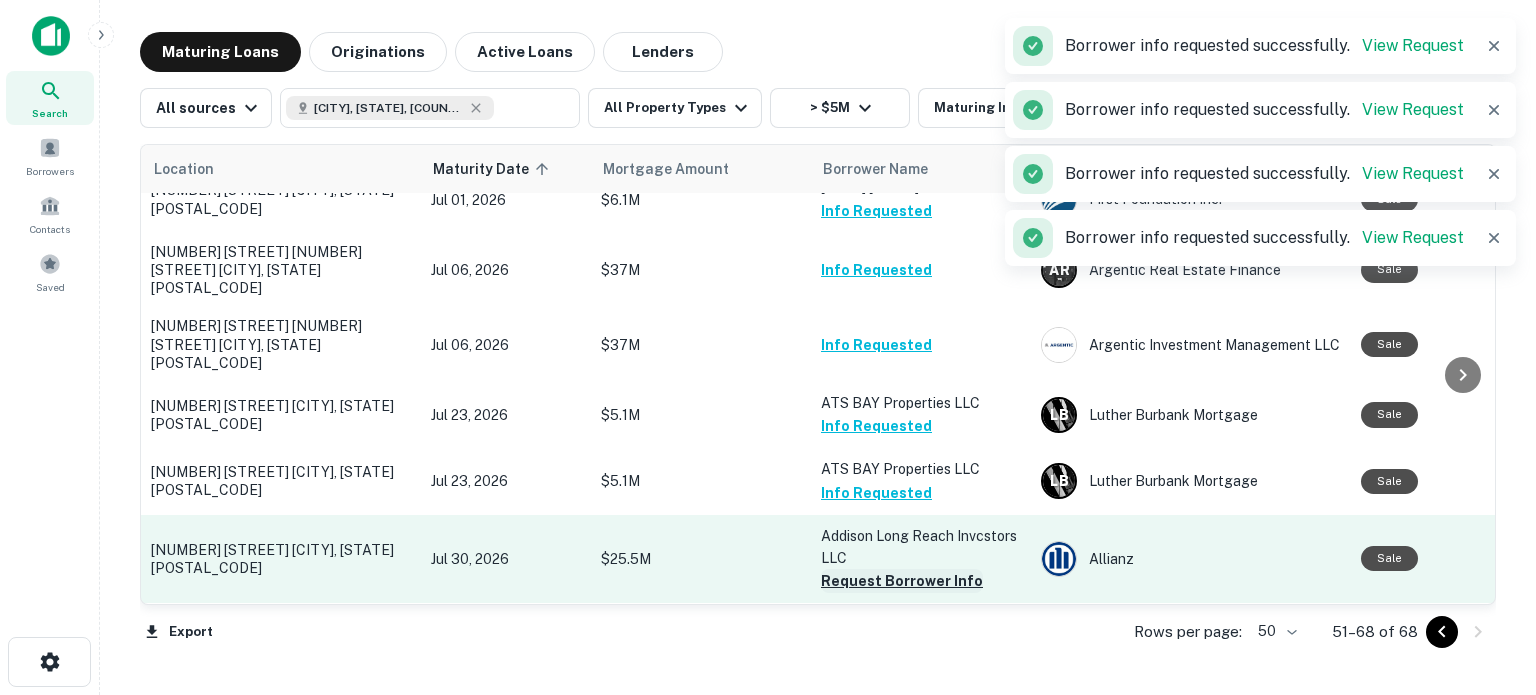 click on "Request Borrower Info" at bounding box center (902, 581) 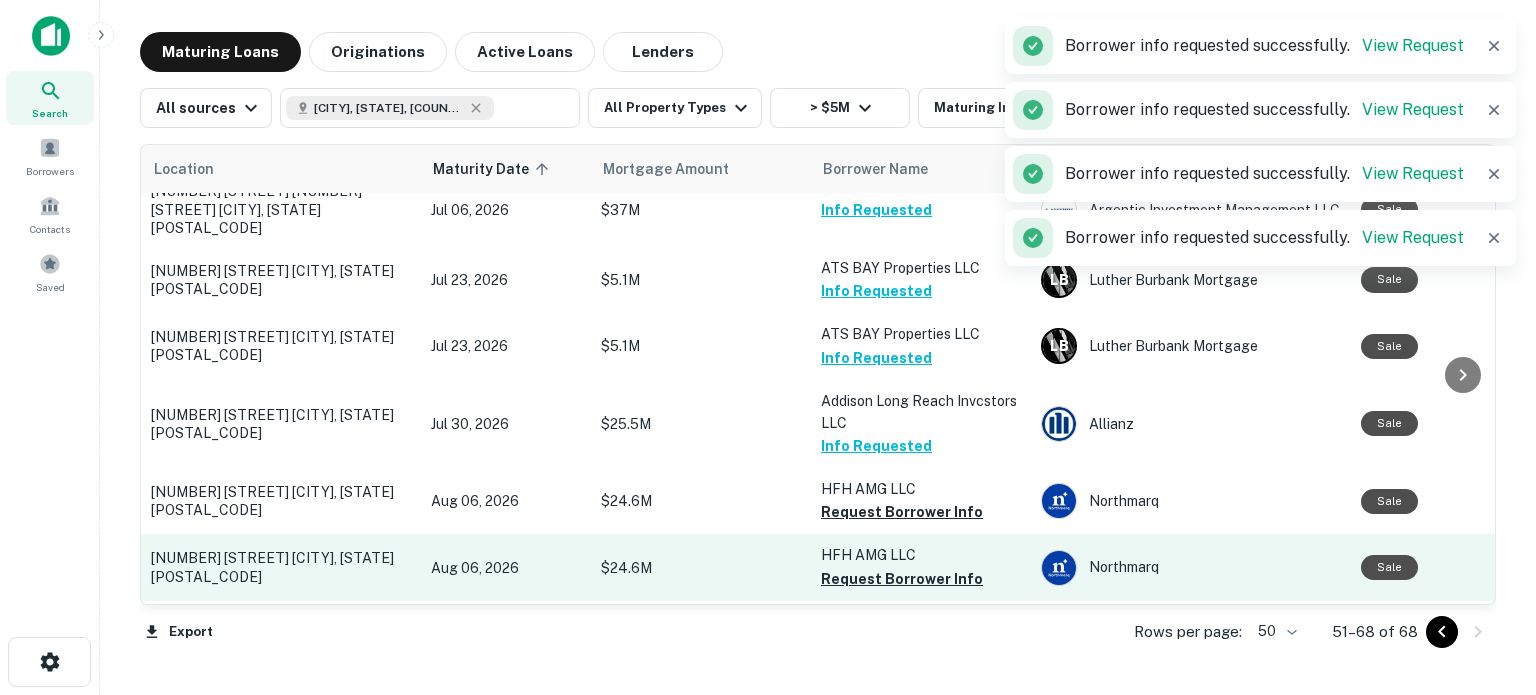 scroll, scrollTop: 831, scrollLeft: 0, axis: vertical 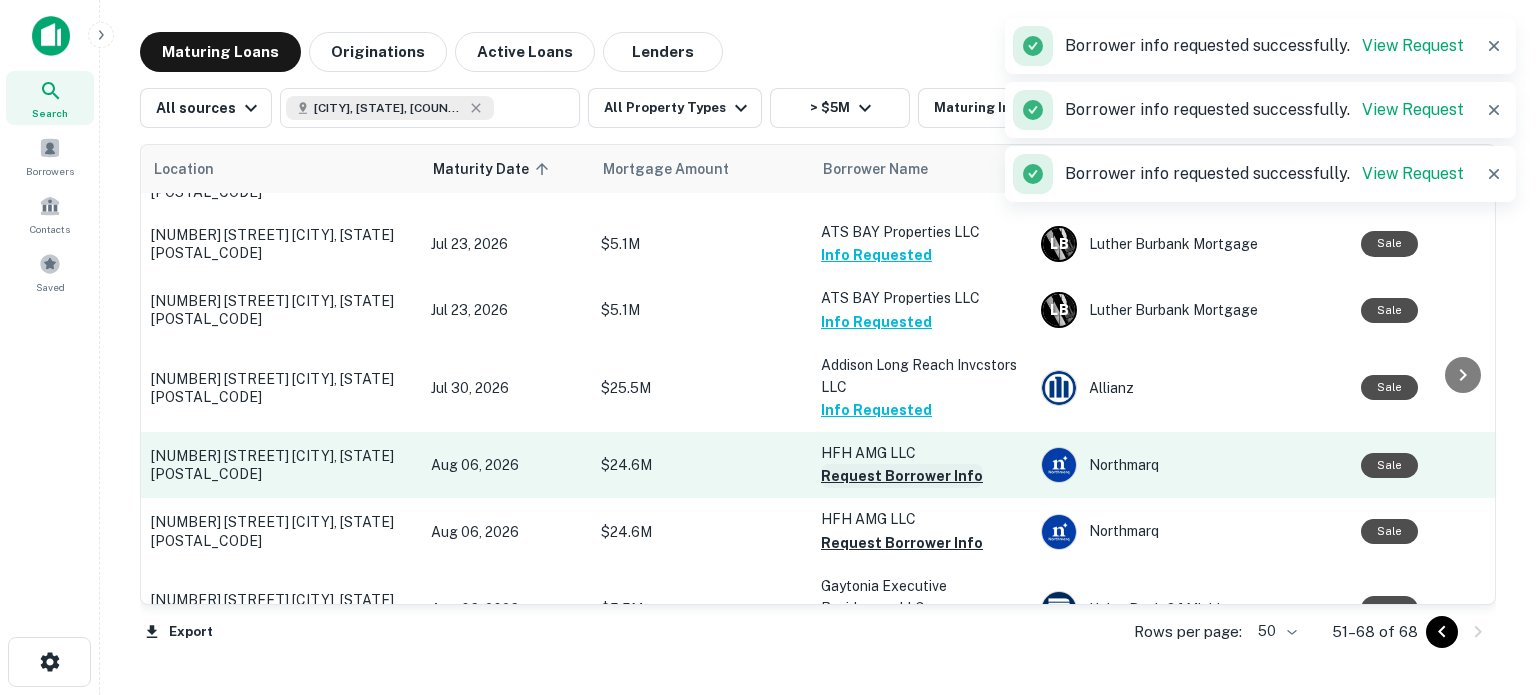 click on "Request Borrower Info" at bounding box center (902, 476) 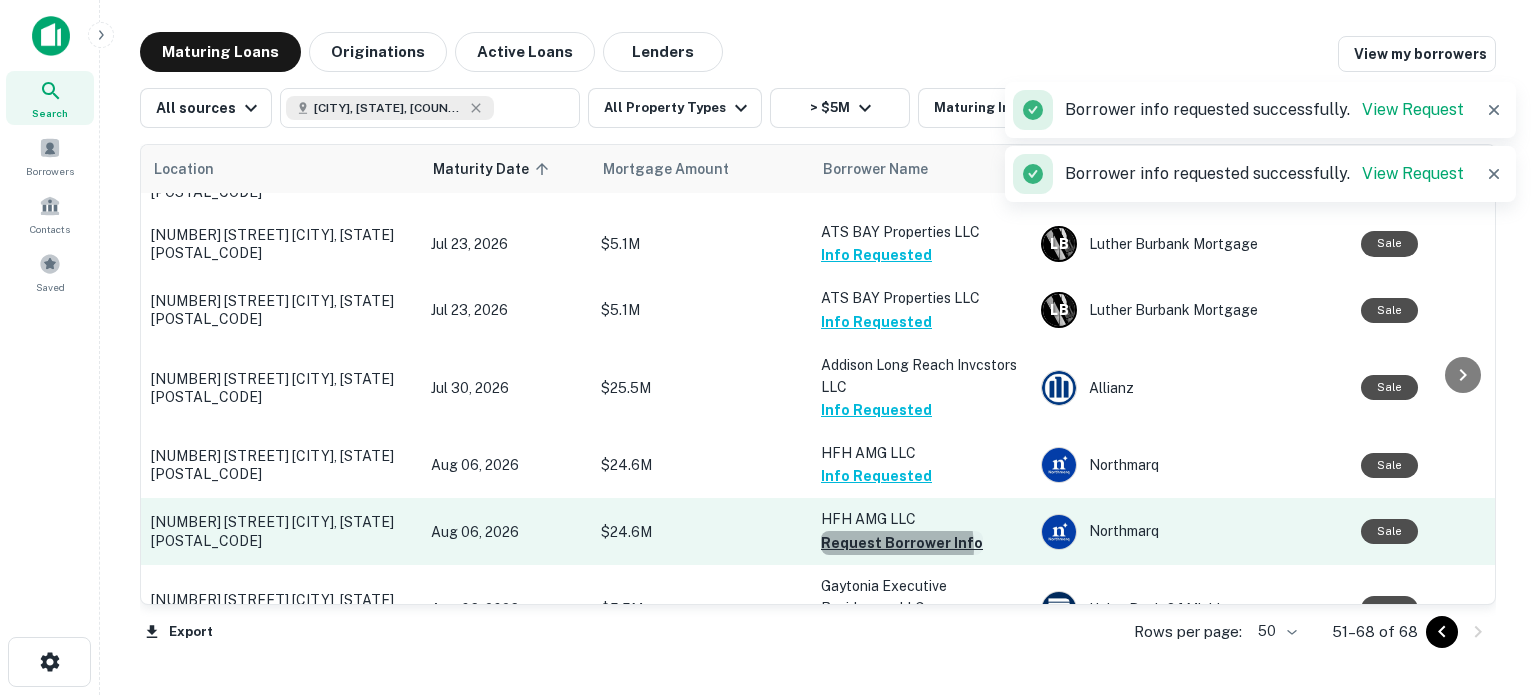 click on "Request Borrower Info" at bounding box center (902, 543) 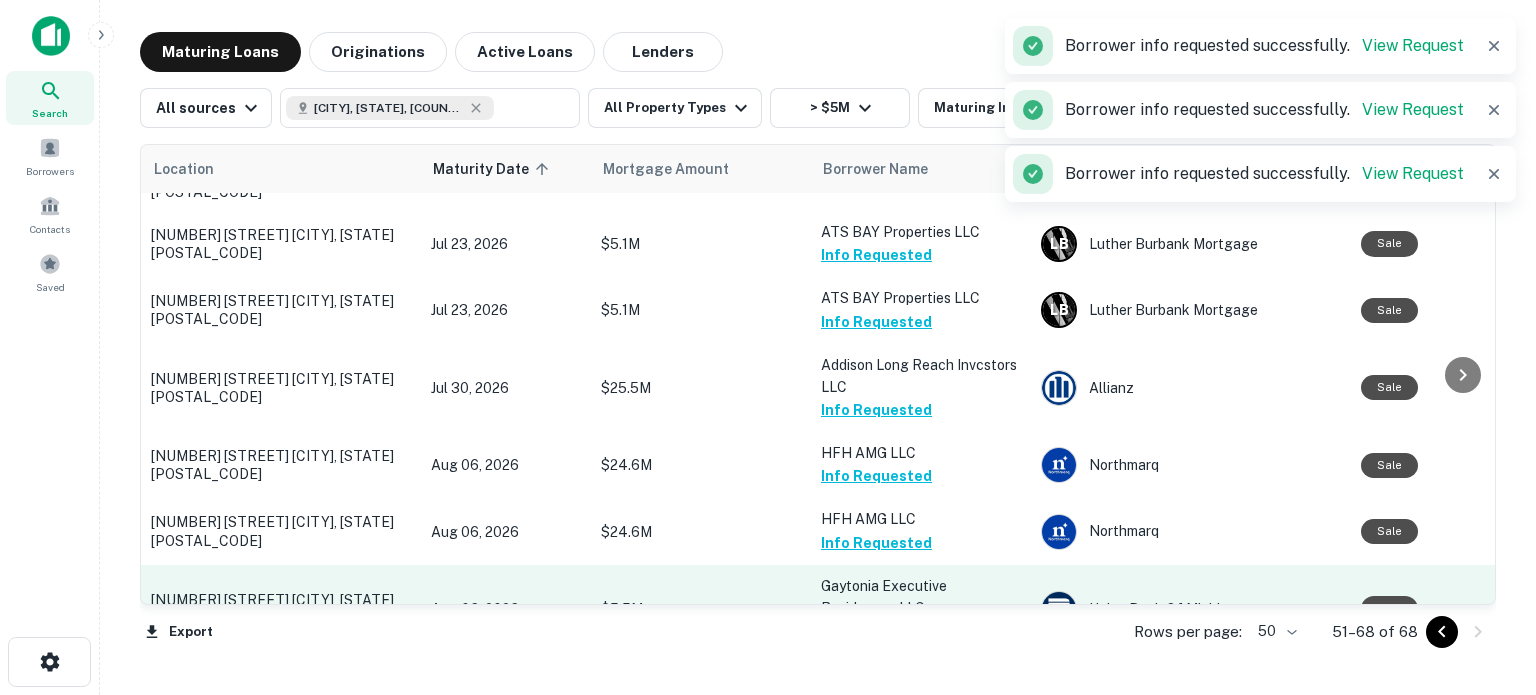 click on "Request Borrower Info" at bounding box center [902, 631] 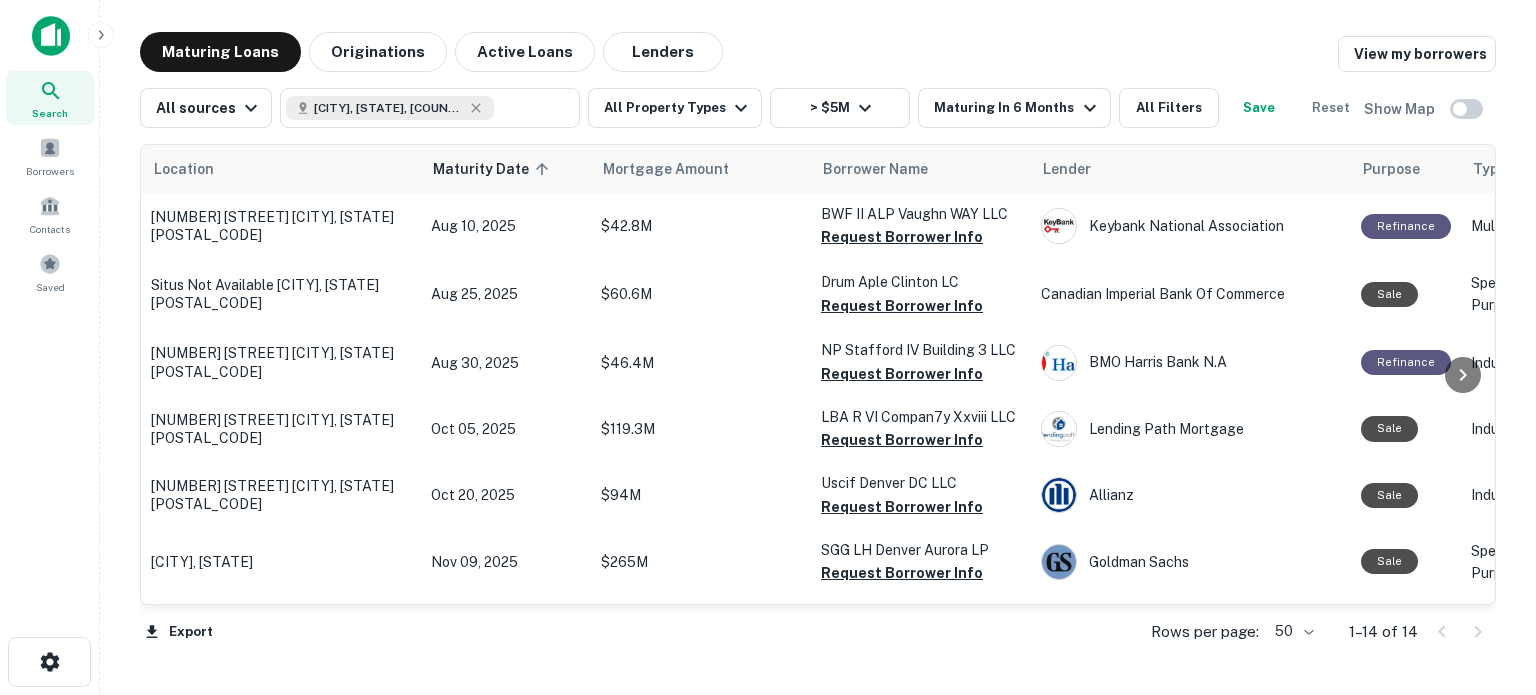 scroll, scrollTop: 0, scrollLeft: 0, axis: both 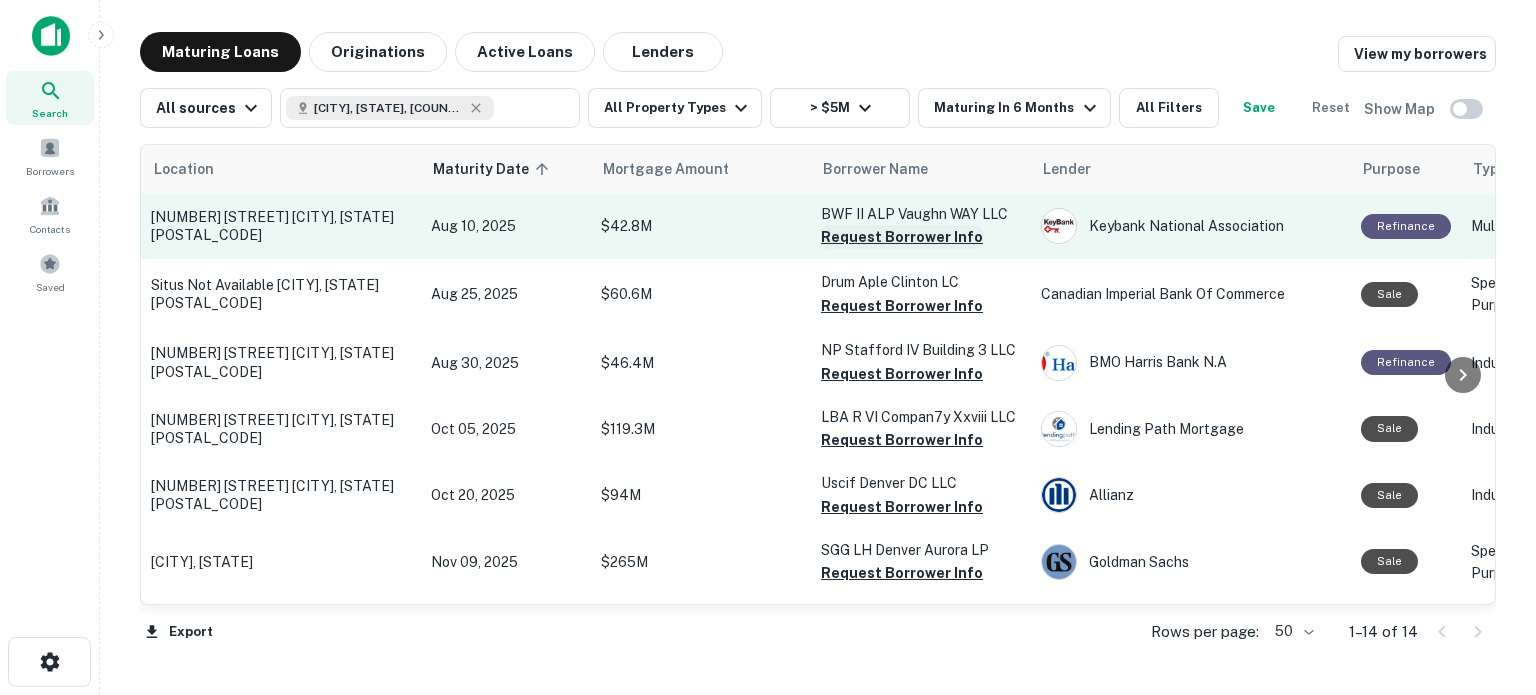 click on "Request Borrower Info" at bounding box center [902, 237] 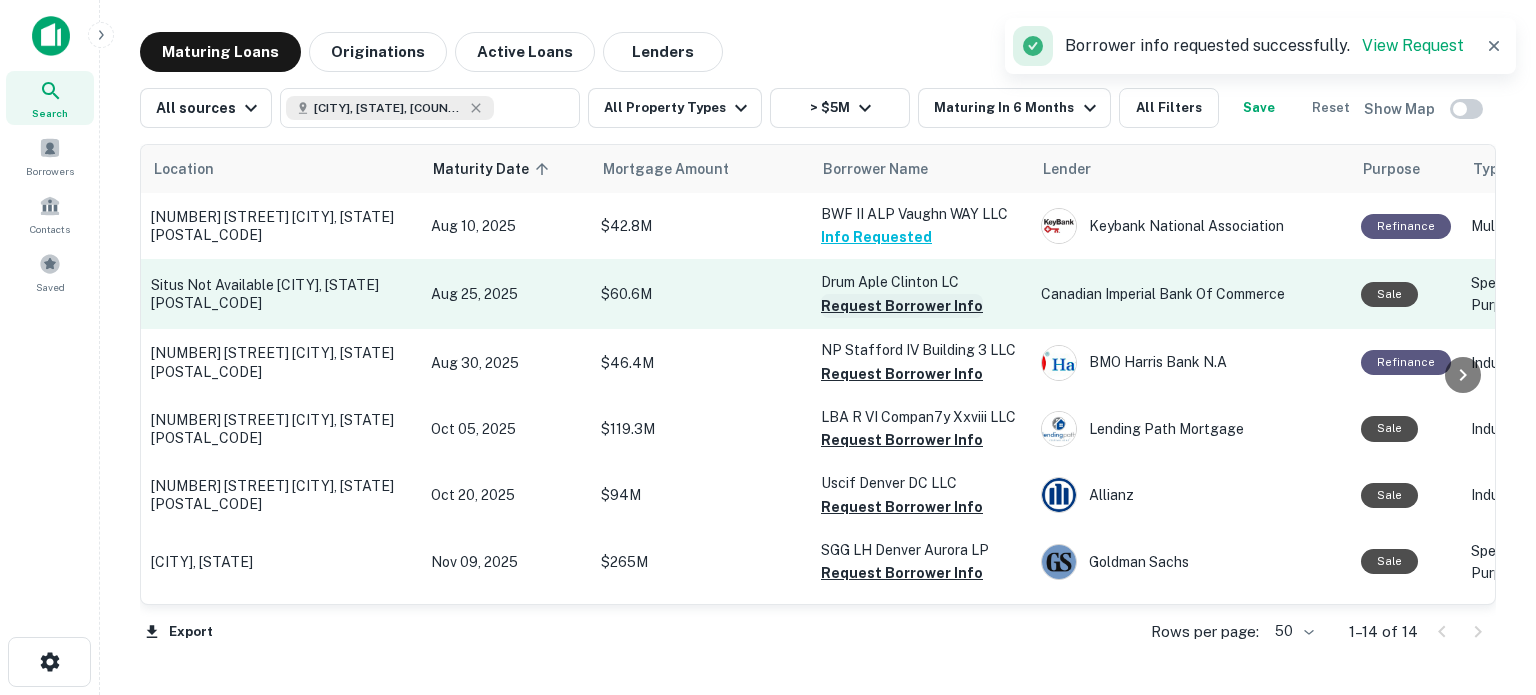 click on "Request Borrower Info" at bounding box center (902, 306) 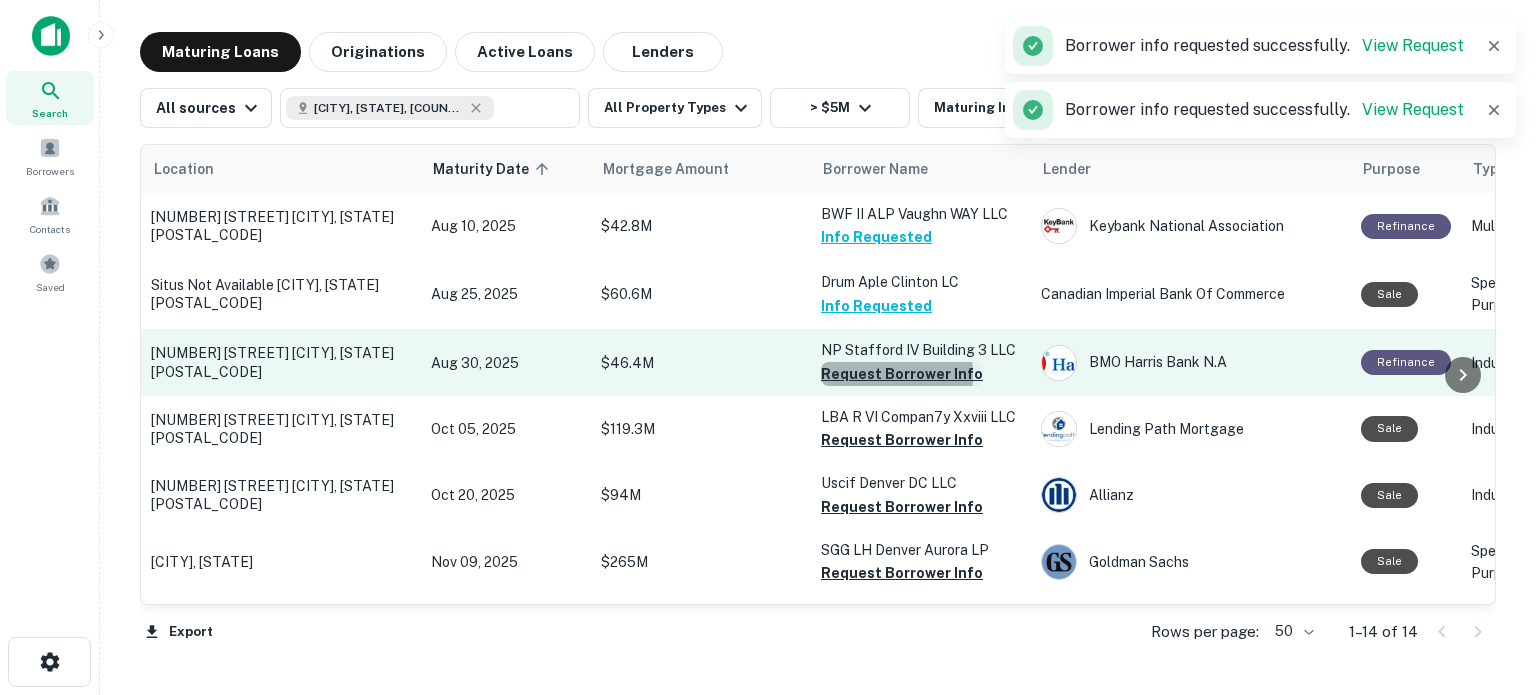 click on "Request Borrower Info" at bounding box center [902, 374] 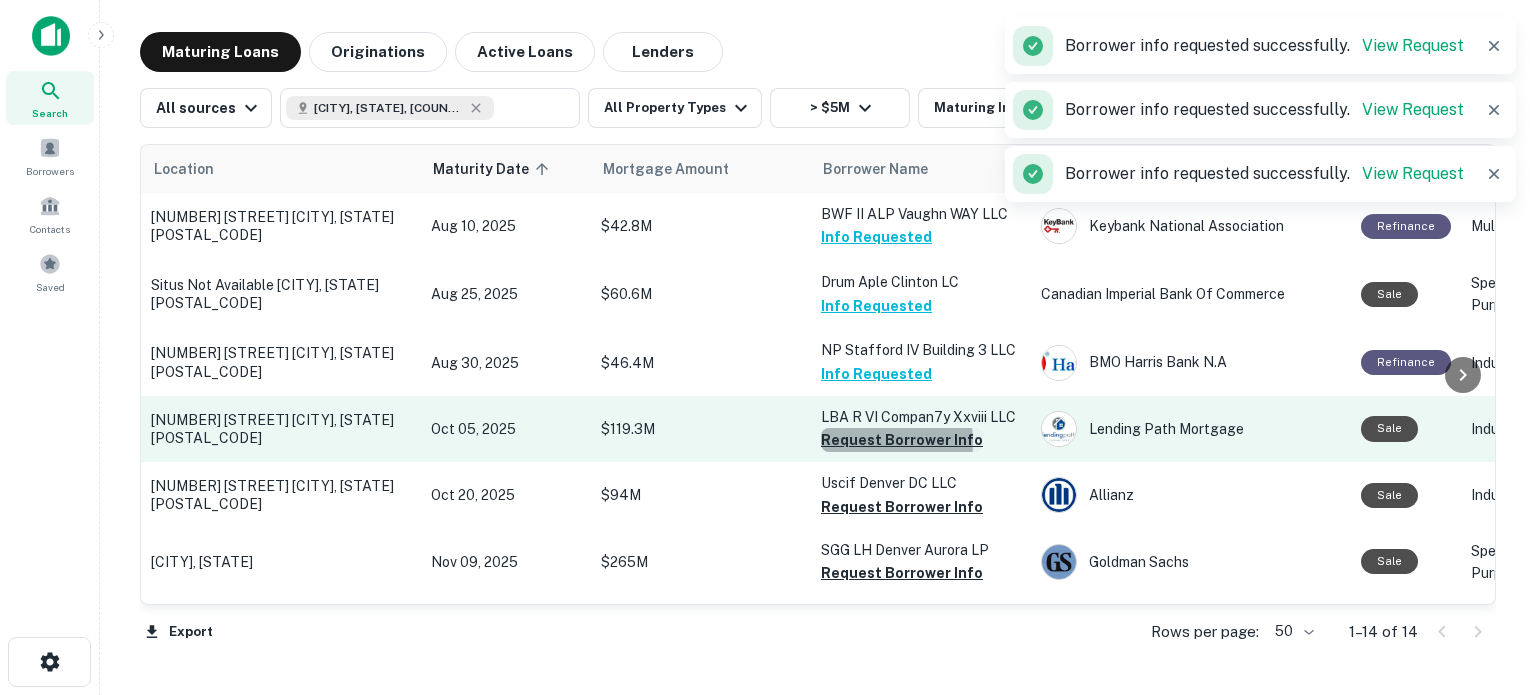 click on "Request Borrower Info" at bounding box center [902, 440] 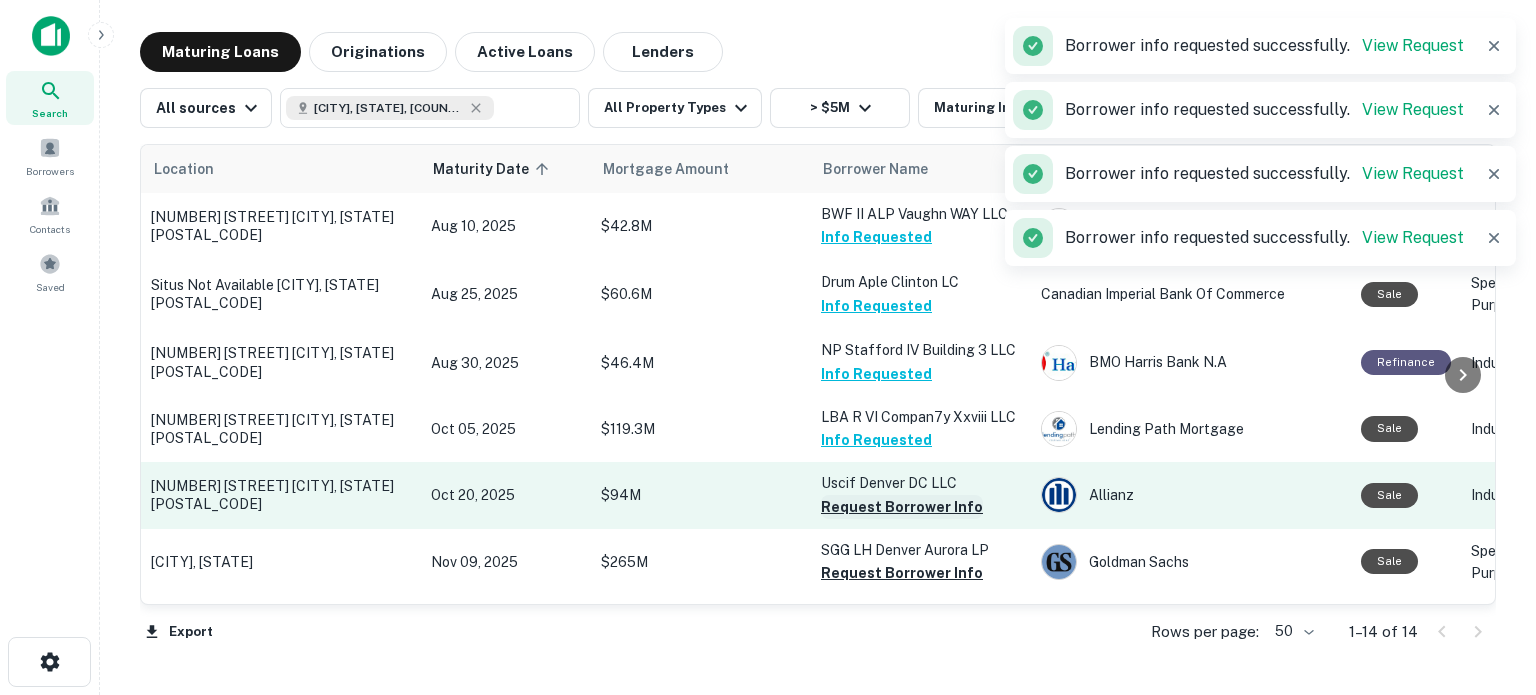 click on "Request Borrower Info" at bounding box center [902, 507] 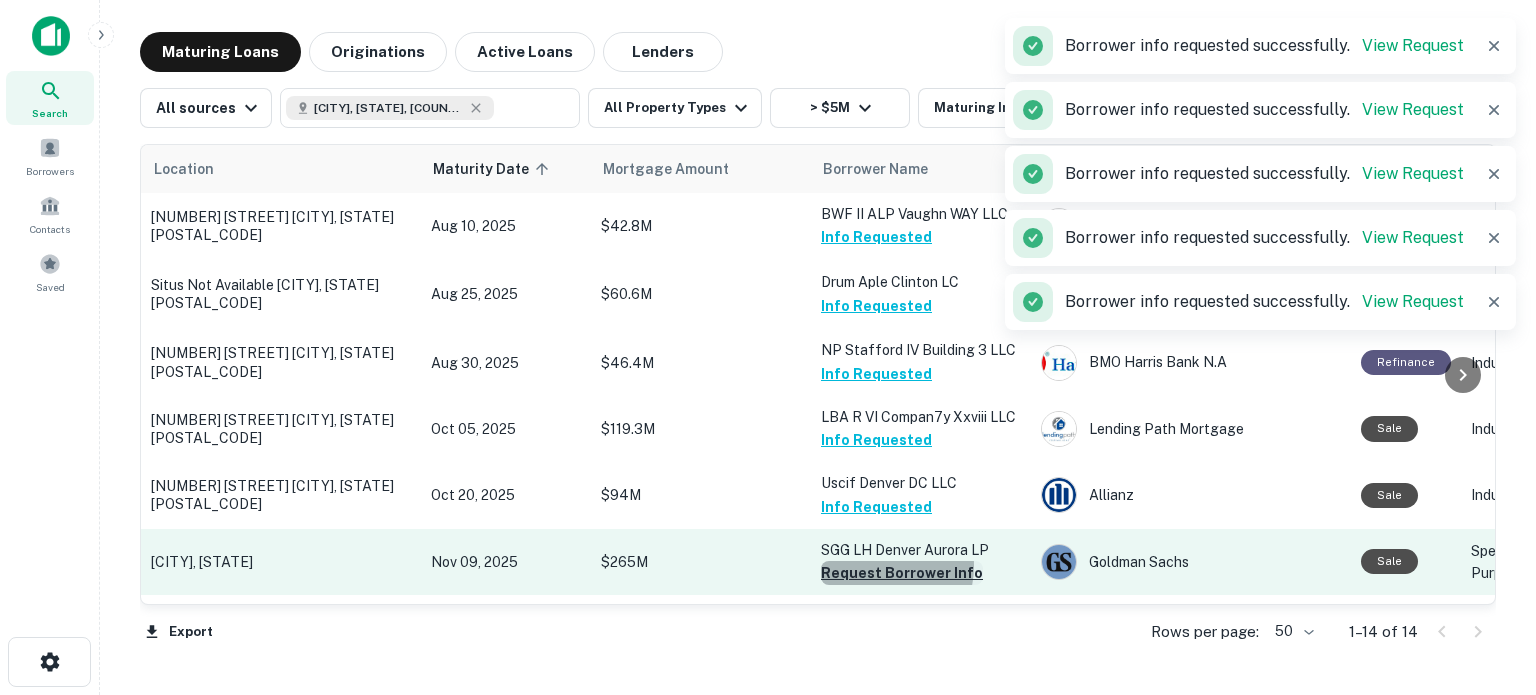 click on "Request Borrower Info" at bounding box center (902, 573) 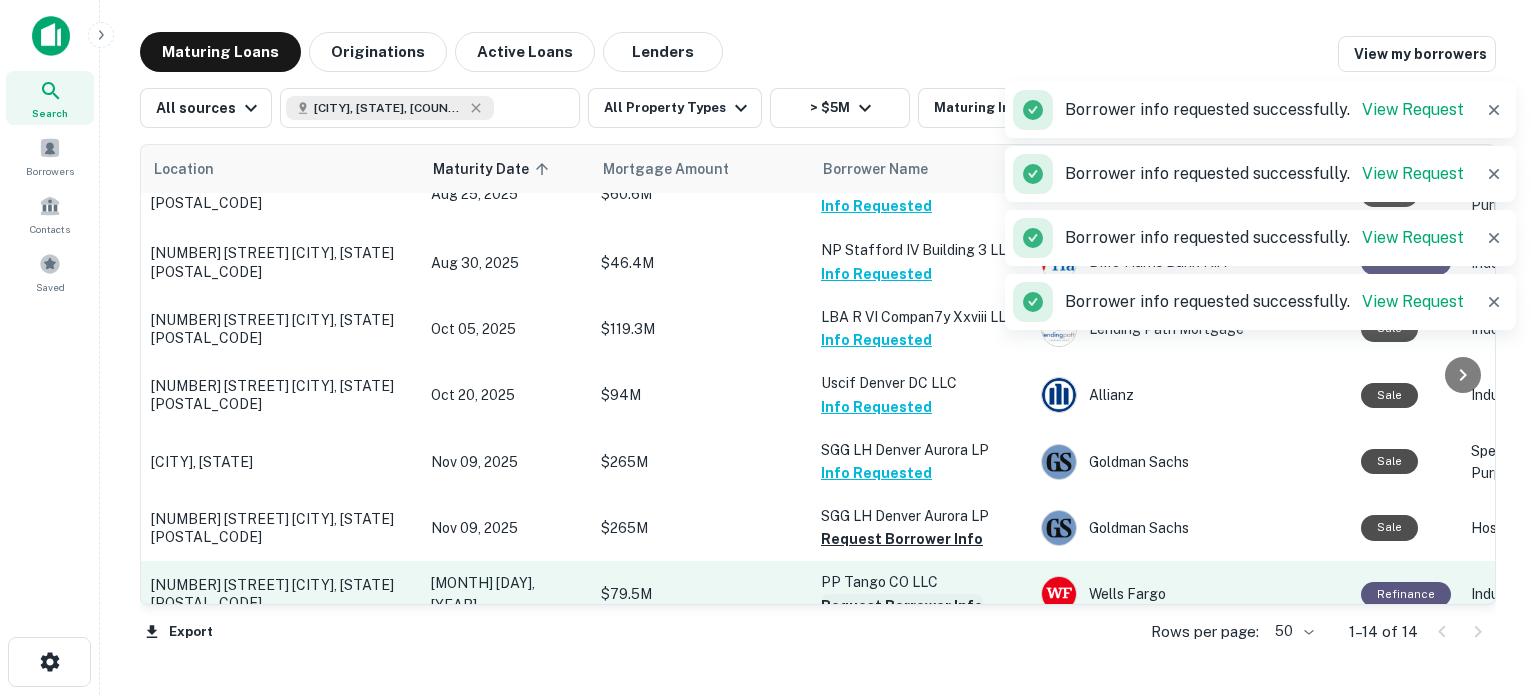 scroll, scrollTop: 346, scrollLeft: 0, axis: vertical 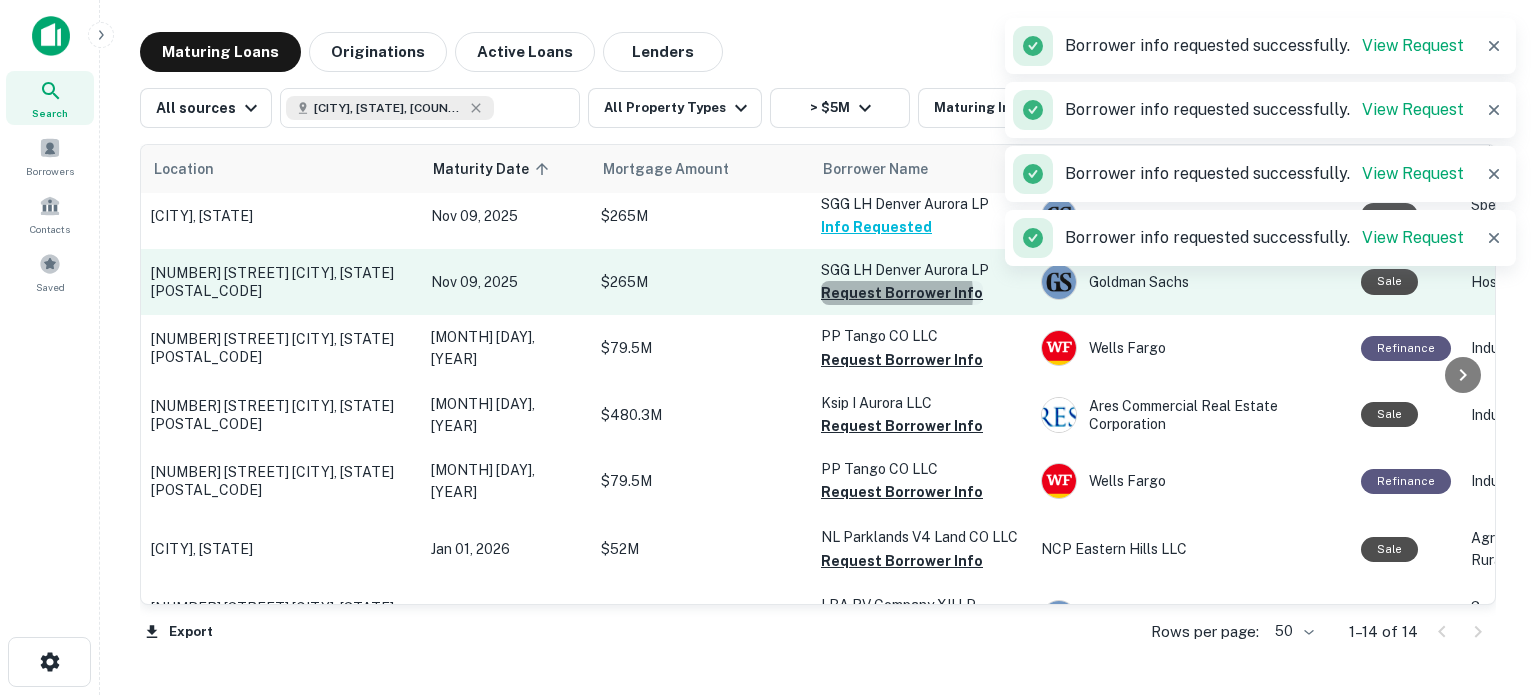 click on "Request Borrower Info" at bounding box center (902, 293) 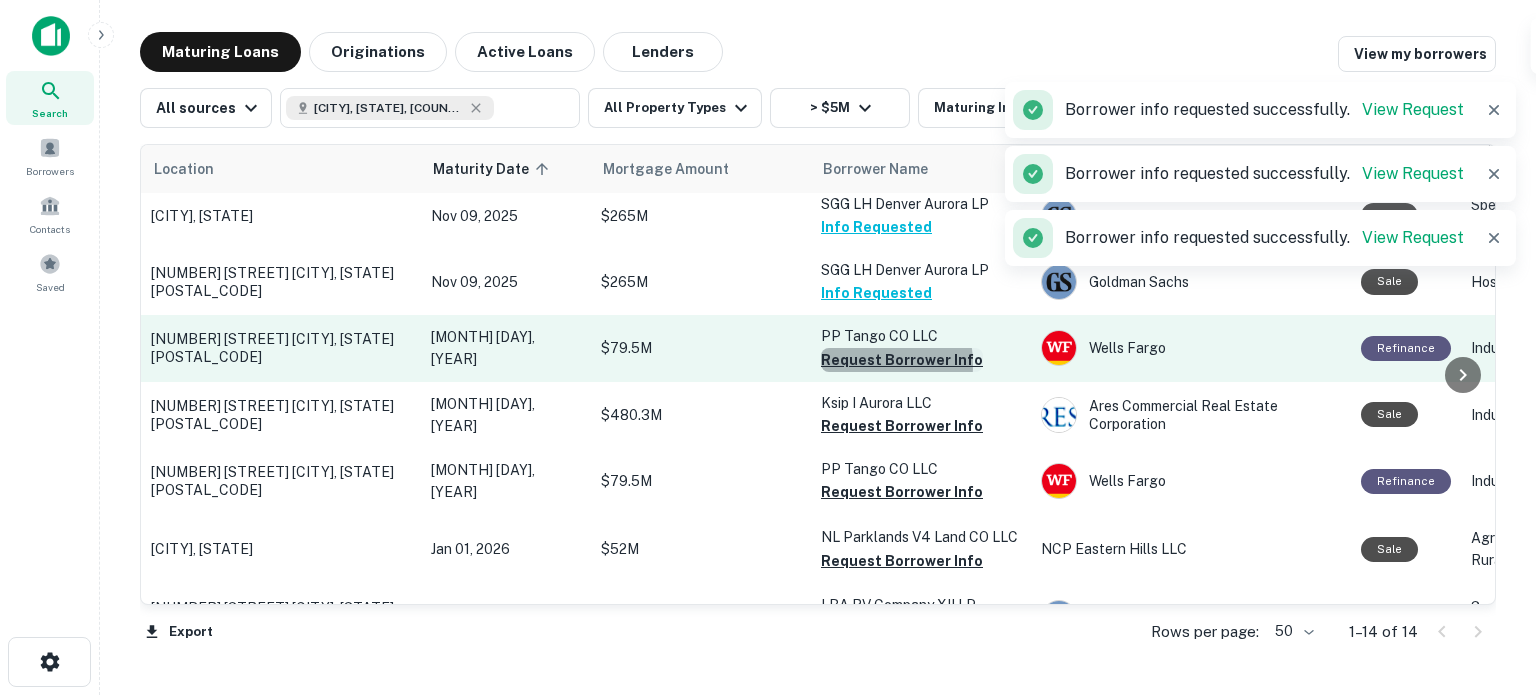 click on "Request Borrower Info" at bounding box center [902, 360] 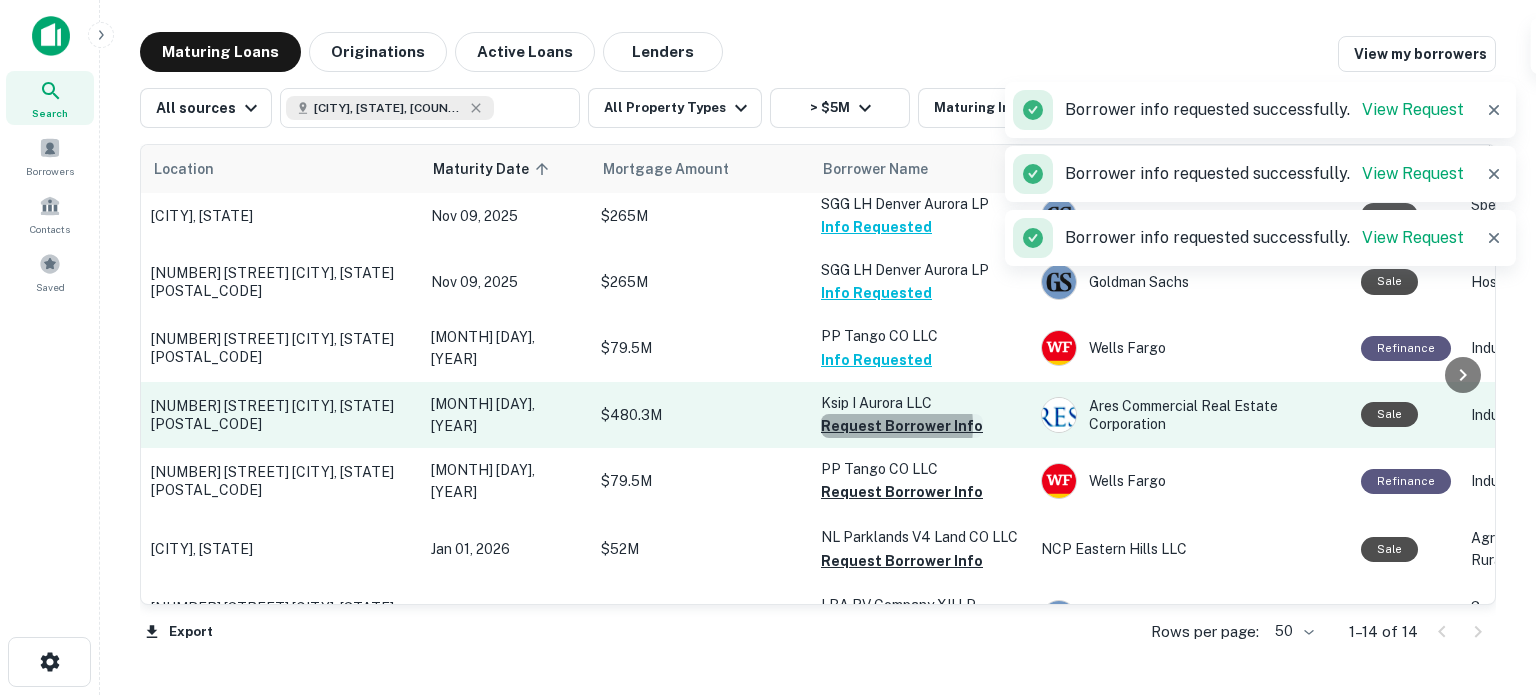 click on "Request Borrower Info" at bounding box center [902, 426] 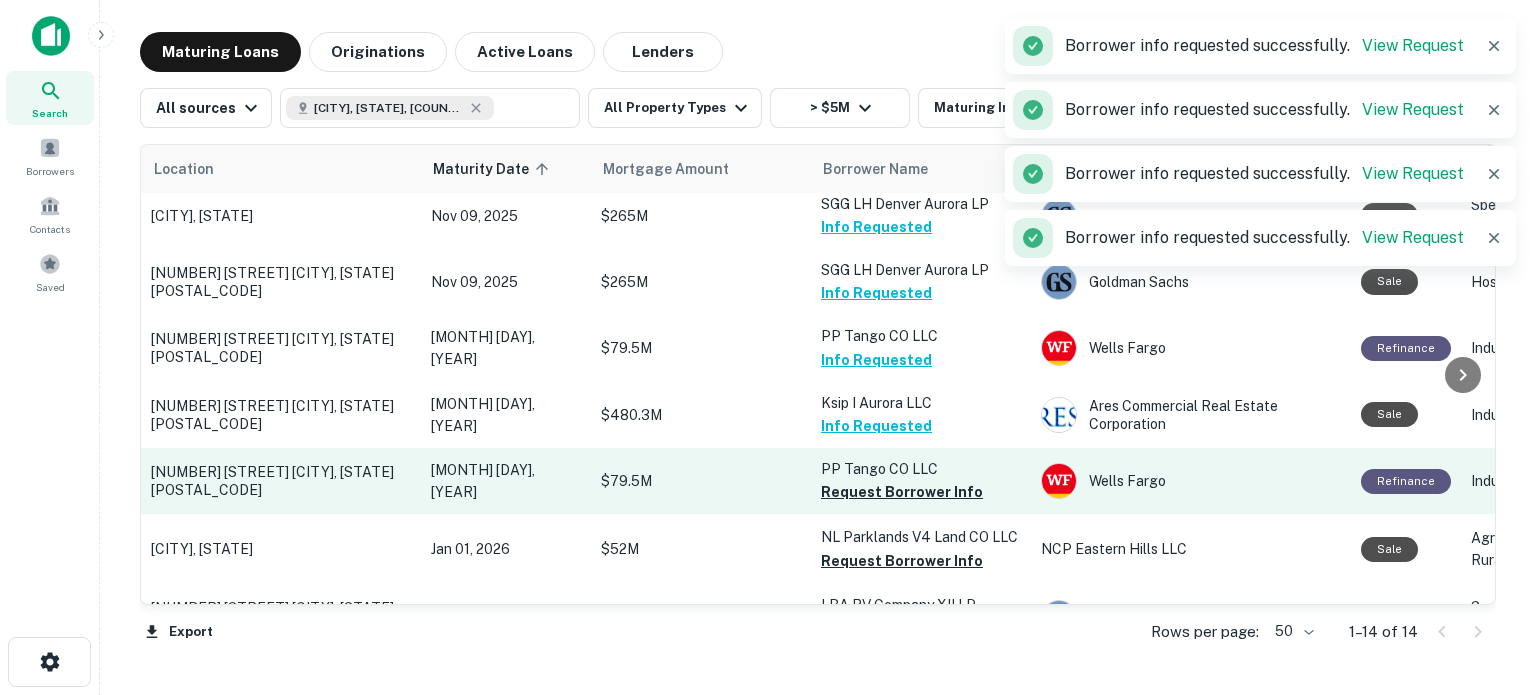 click on "Request Borrower Info" at bounding box center [902, 492] 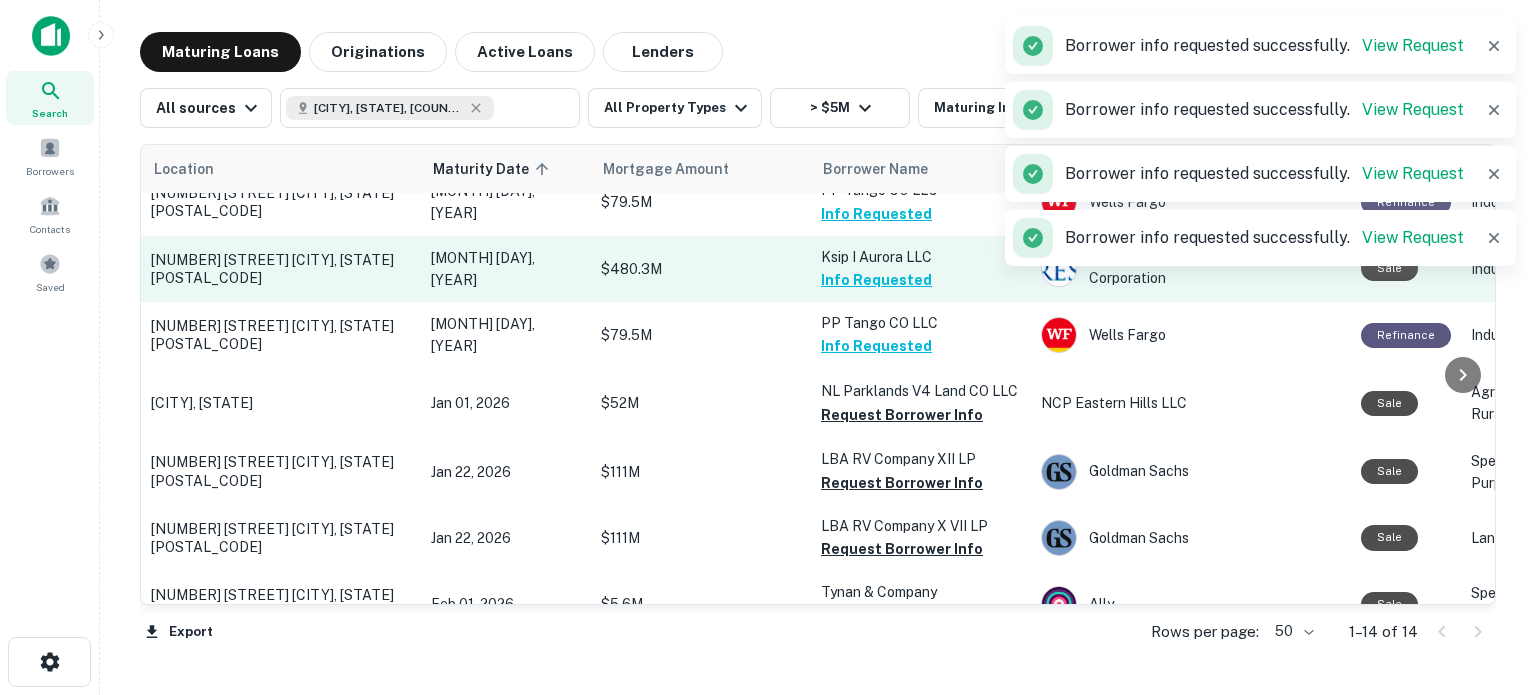 scroll, scrollTop: 499, scrollLeft: 0, axis: vertical 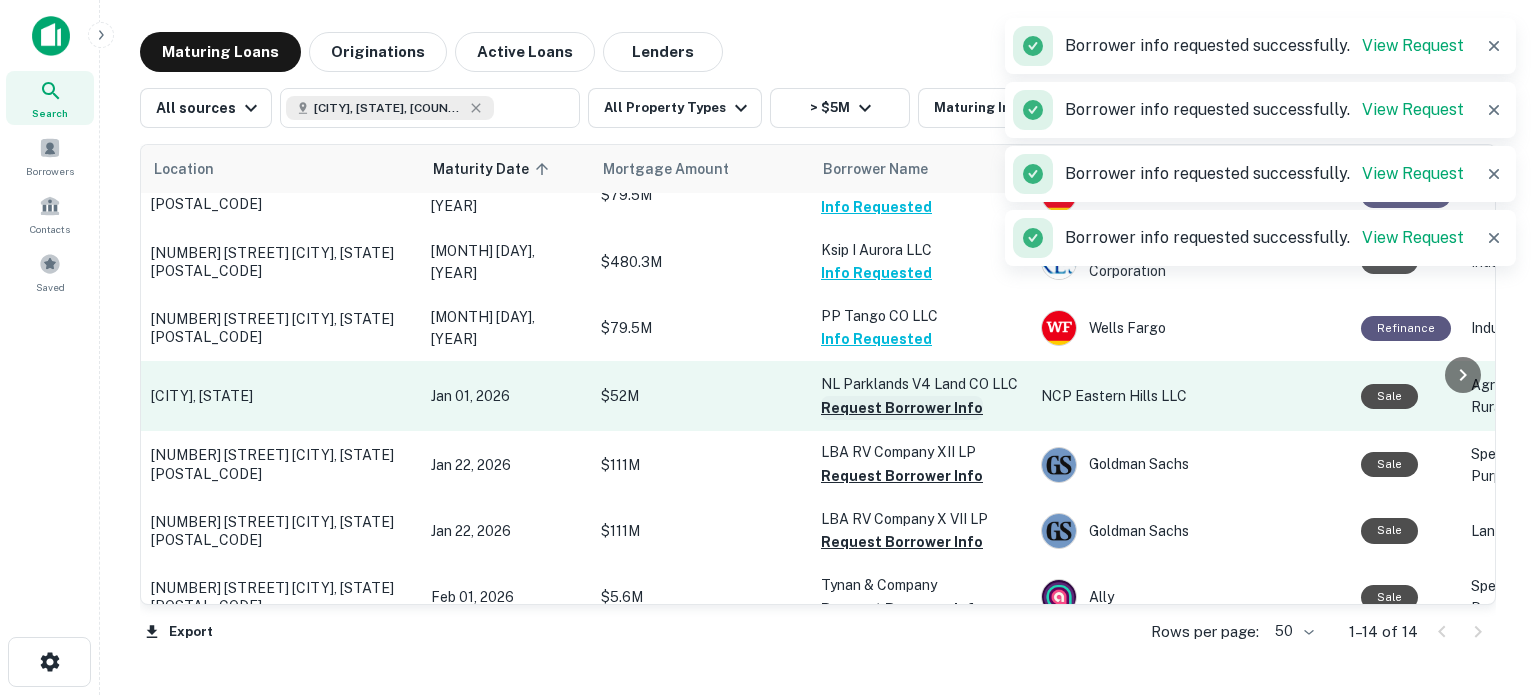 click on "Request Borrower Info" at bounding box center [902, 408] 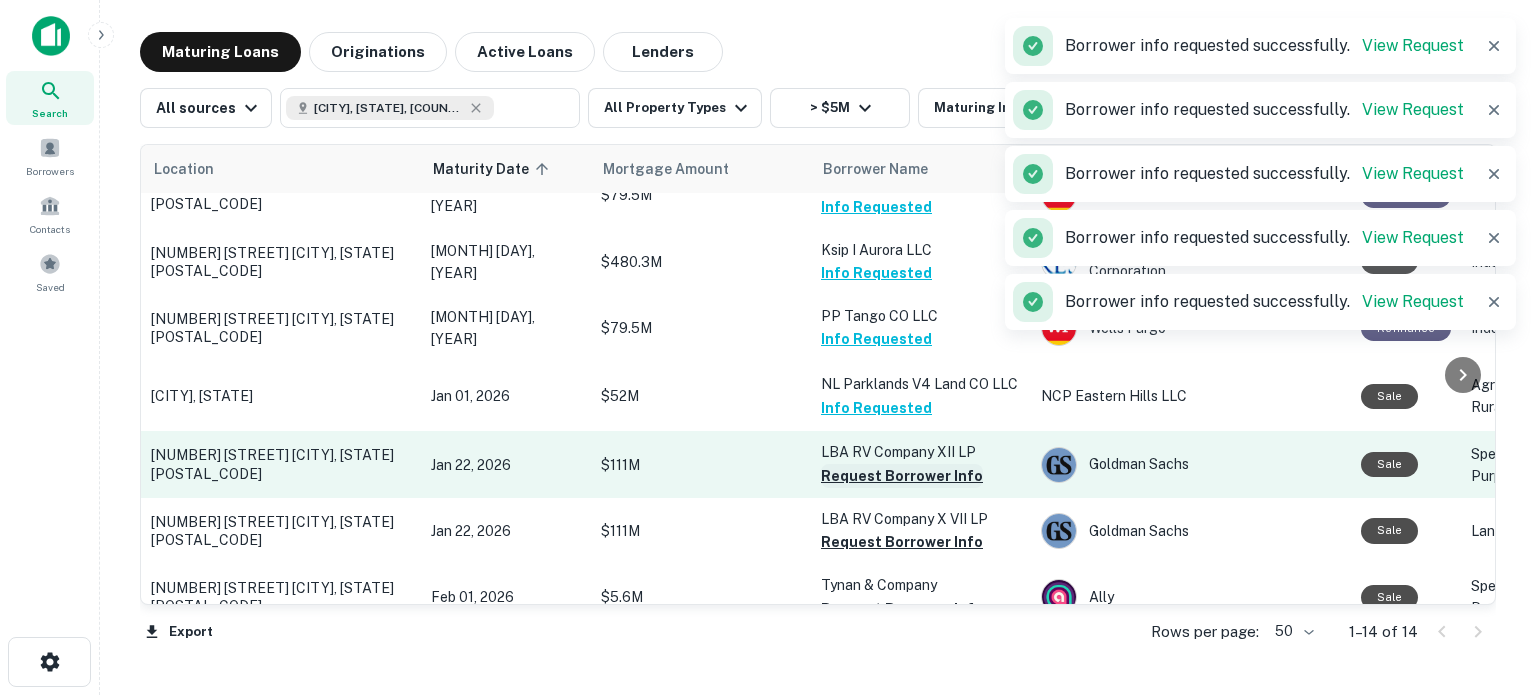 click on "Request Borrower Info" at bounding box center [902, 476] 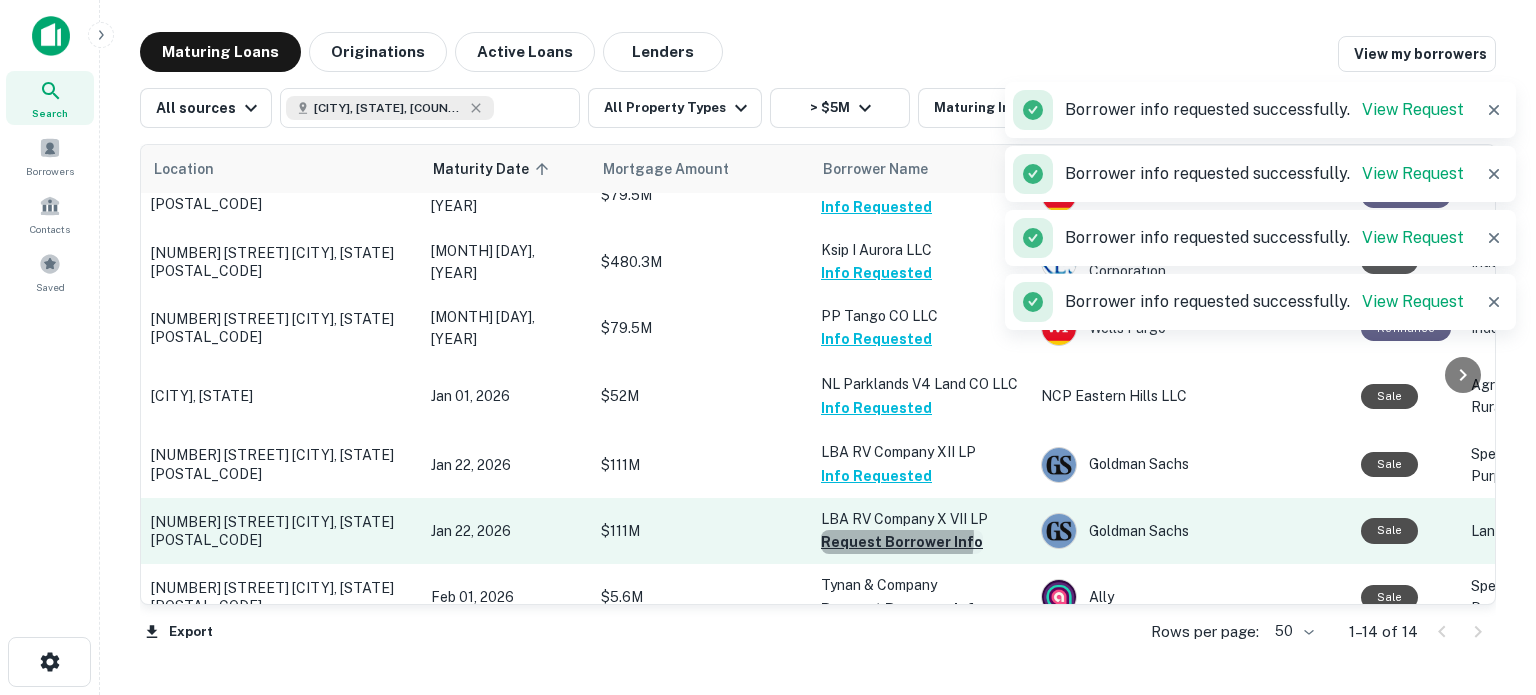 click on "Request Borrower Info" at bounding box center [902, 542] 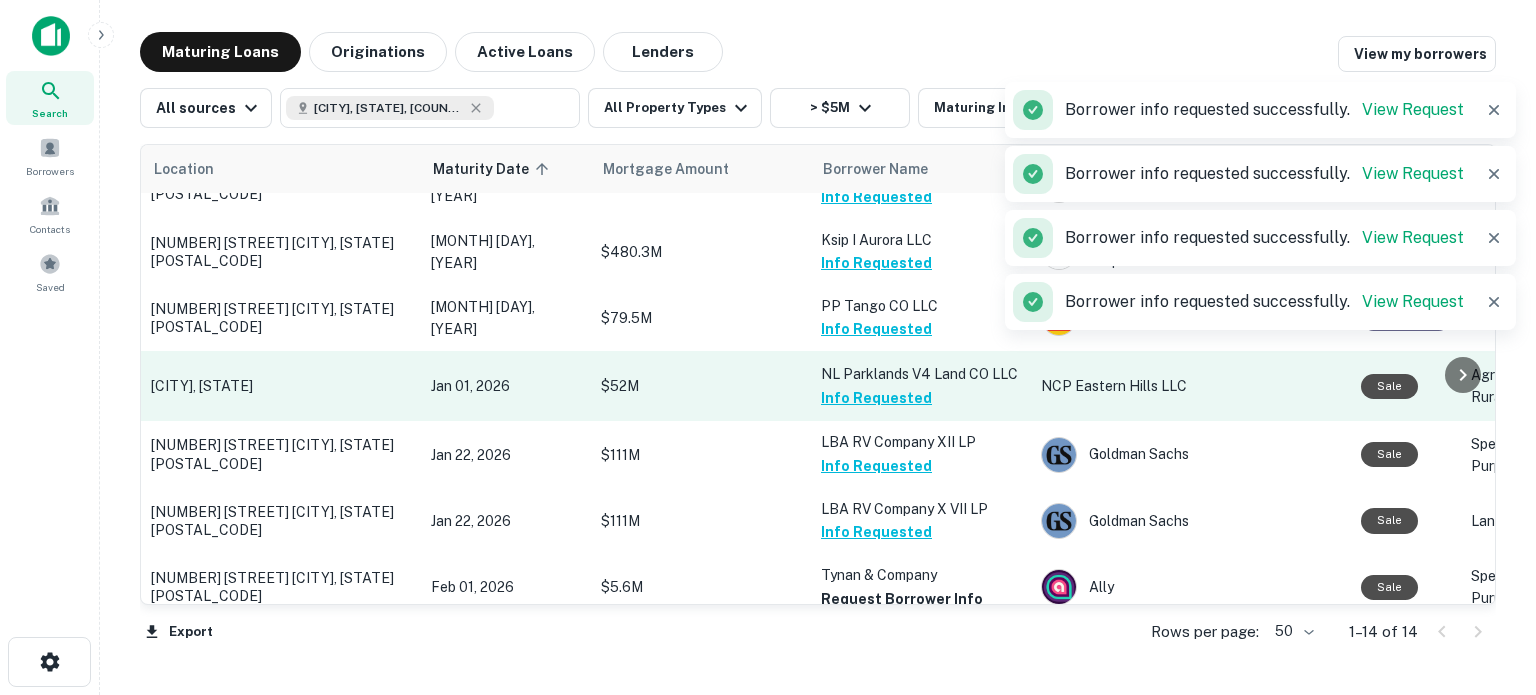 scroll, scrollTop: 524, scrollLeft: 0, axis: vertical 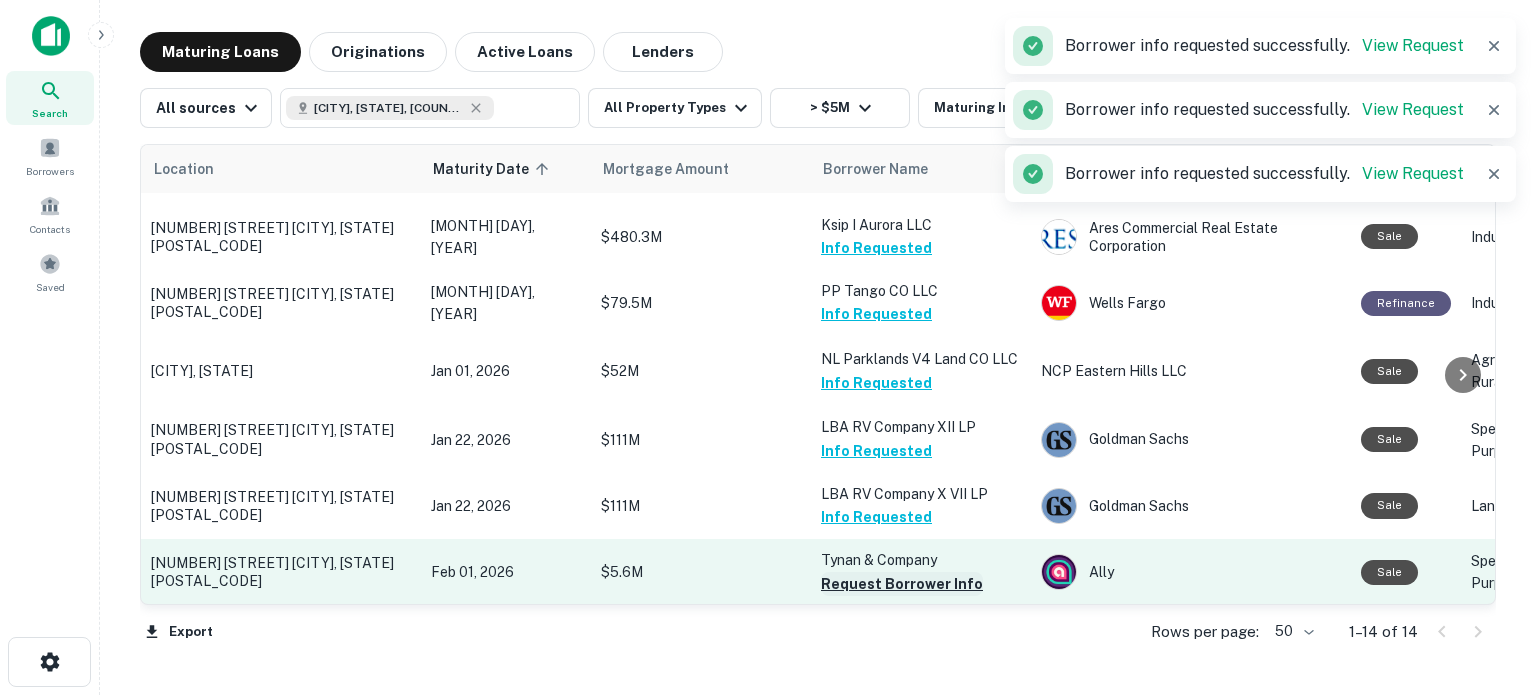 click on "Request Borrower Info" at bounding box center (902, 584) 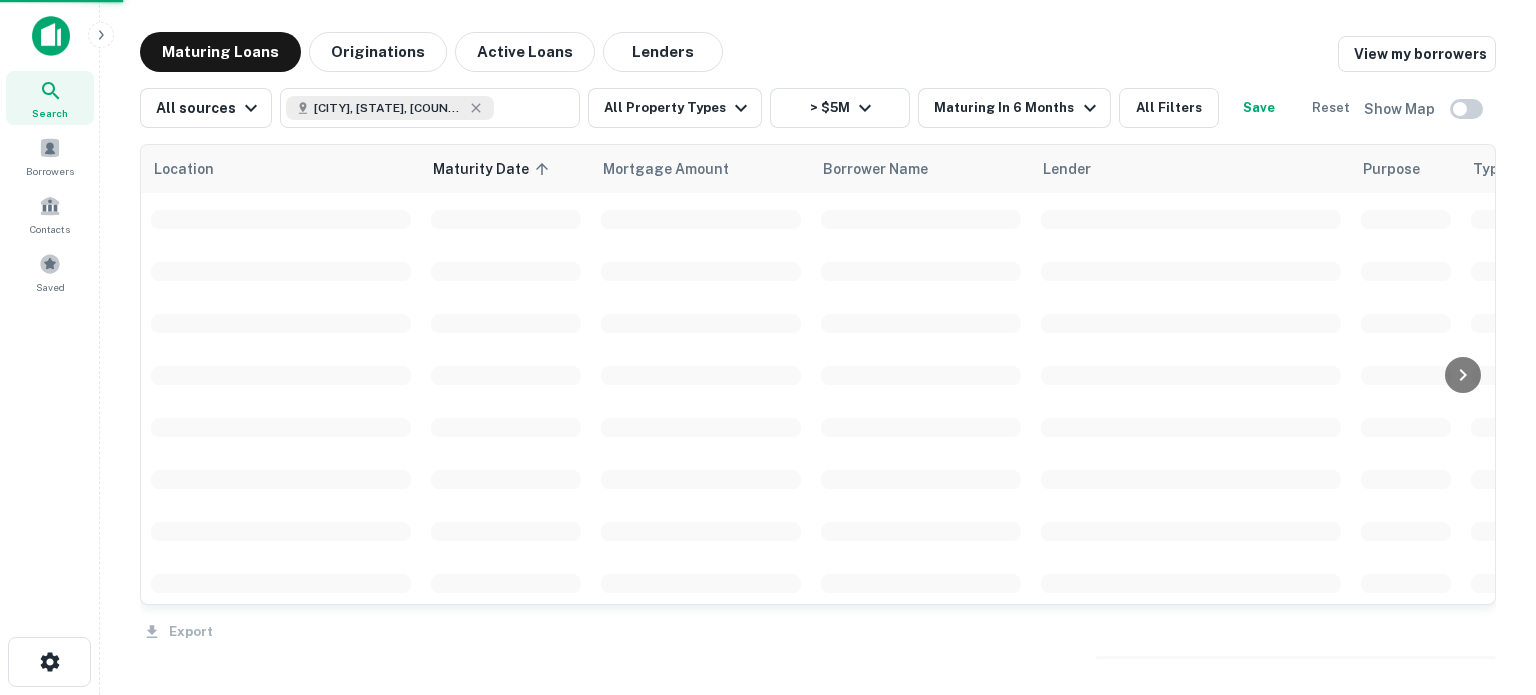 scroll, scrollTop: 0, scrollLeft: 0, axis: both 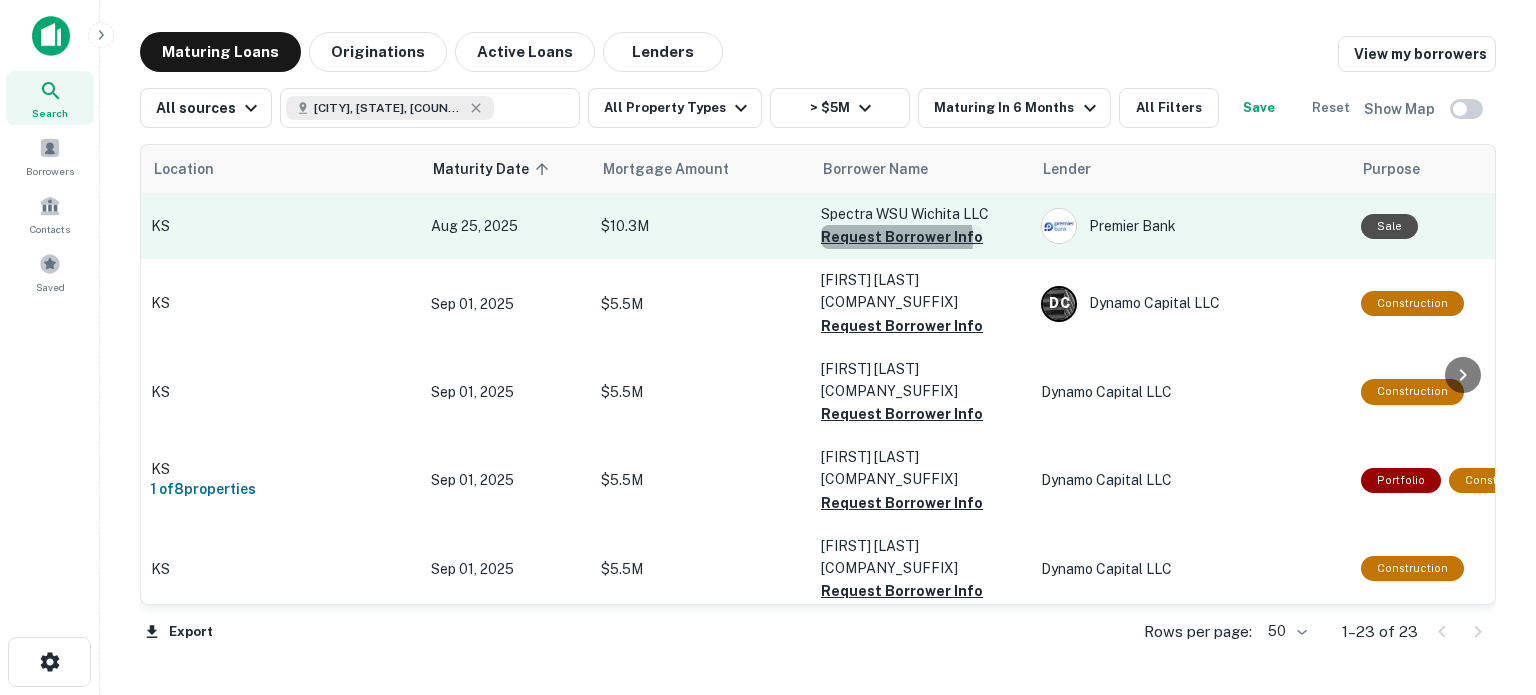 click on "Request Borrower Info" at bounding box center [902, 237] 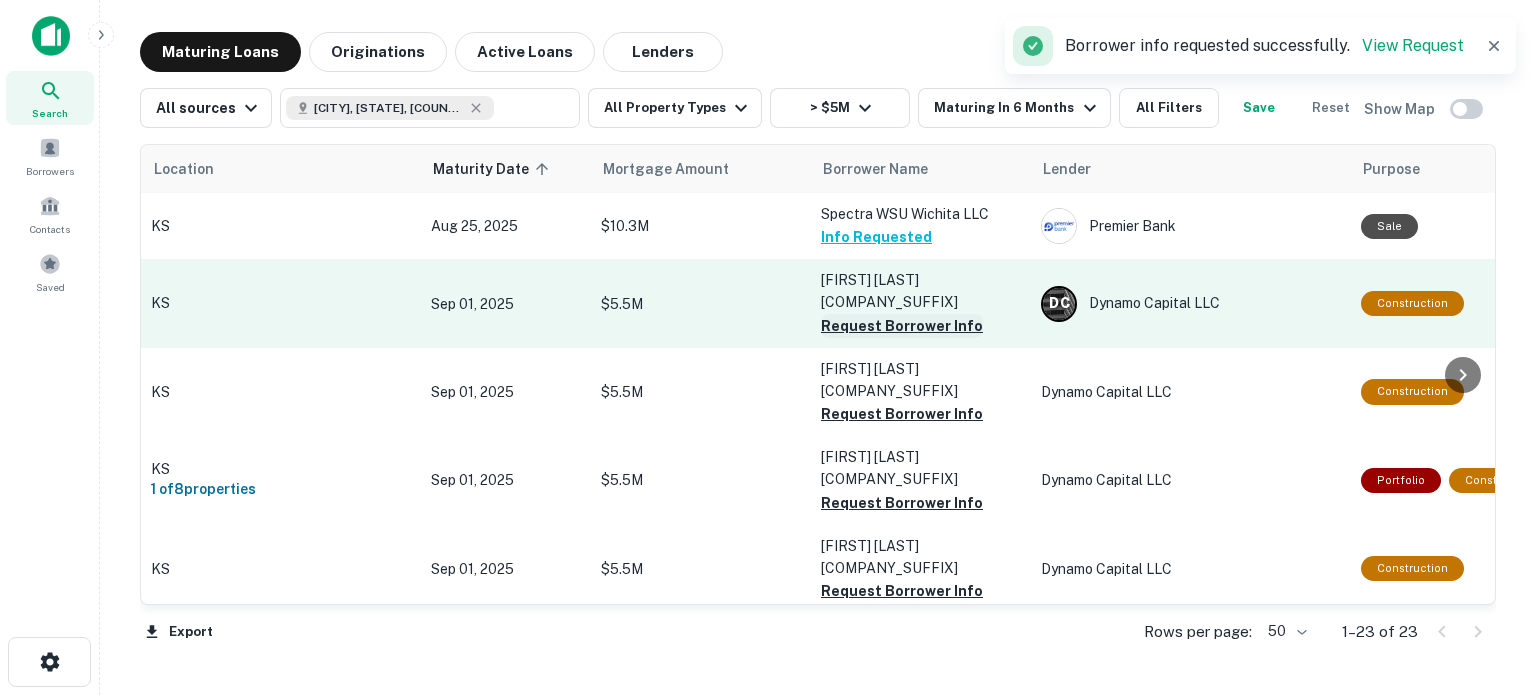 click on "Request Borrower Info" at bounding box center (902, 326) 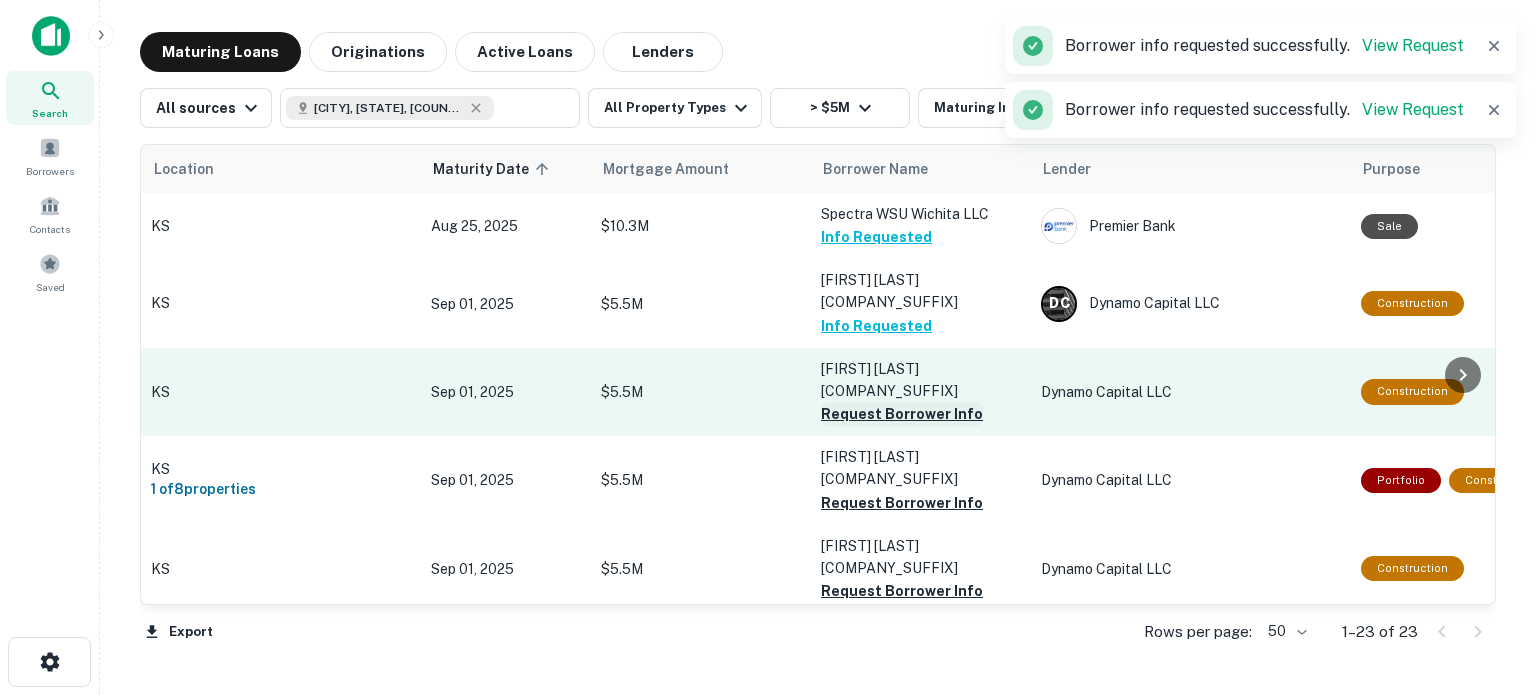 click on "Request Borrower Info" at bounding box center [902, 414] 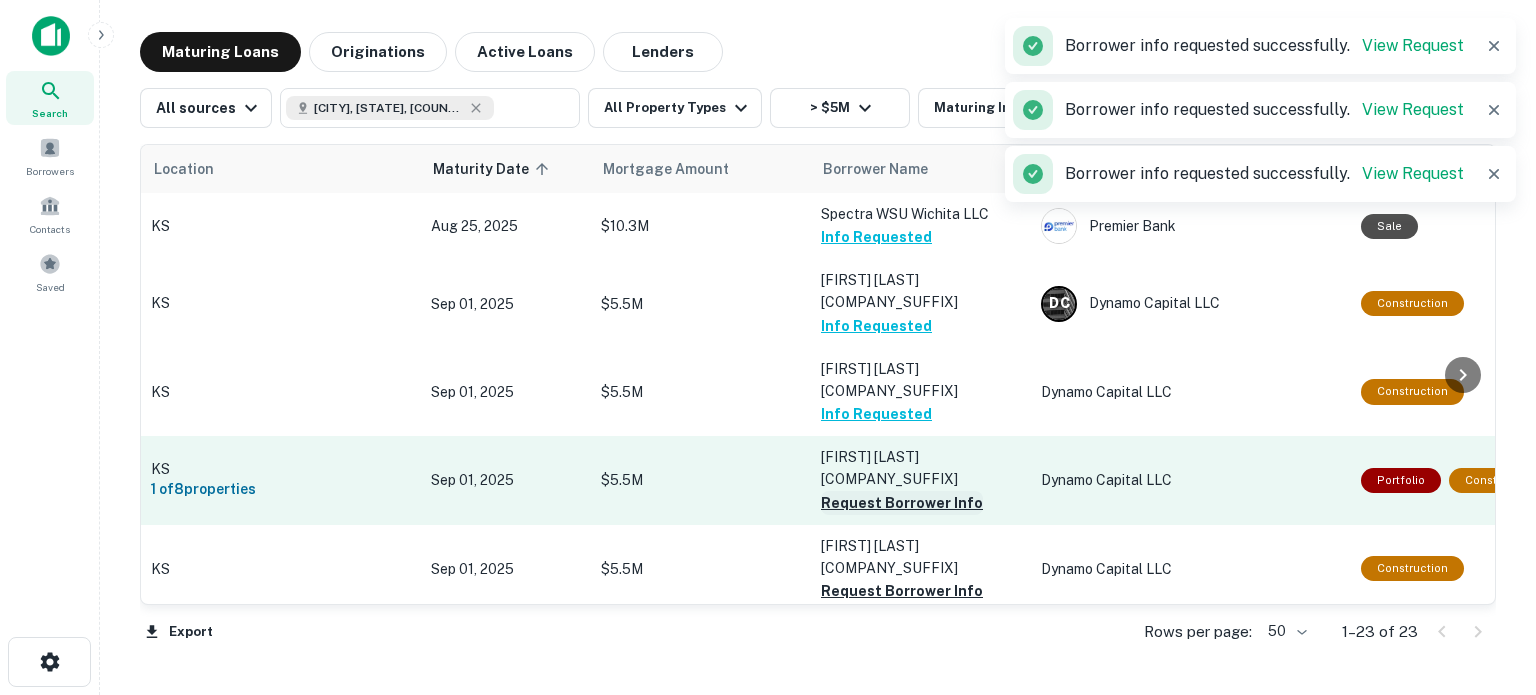 click on "Request Borrower Info" at bounding box center (902, 503) 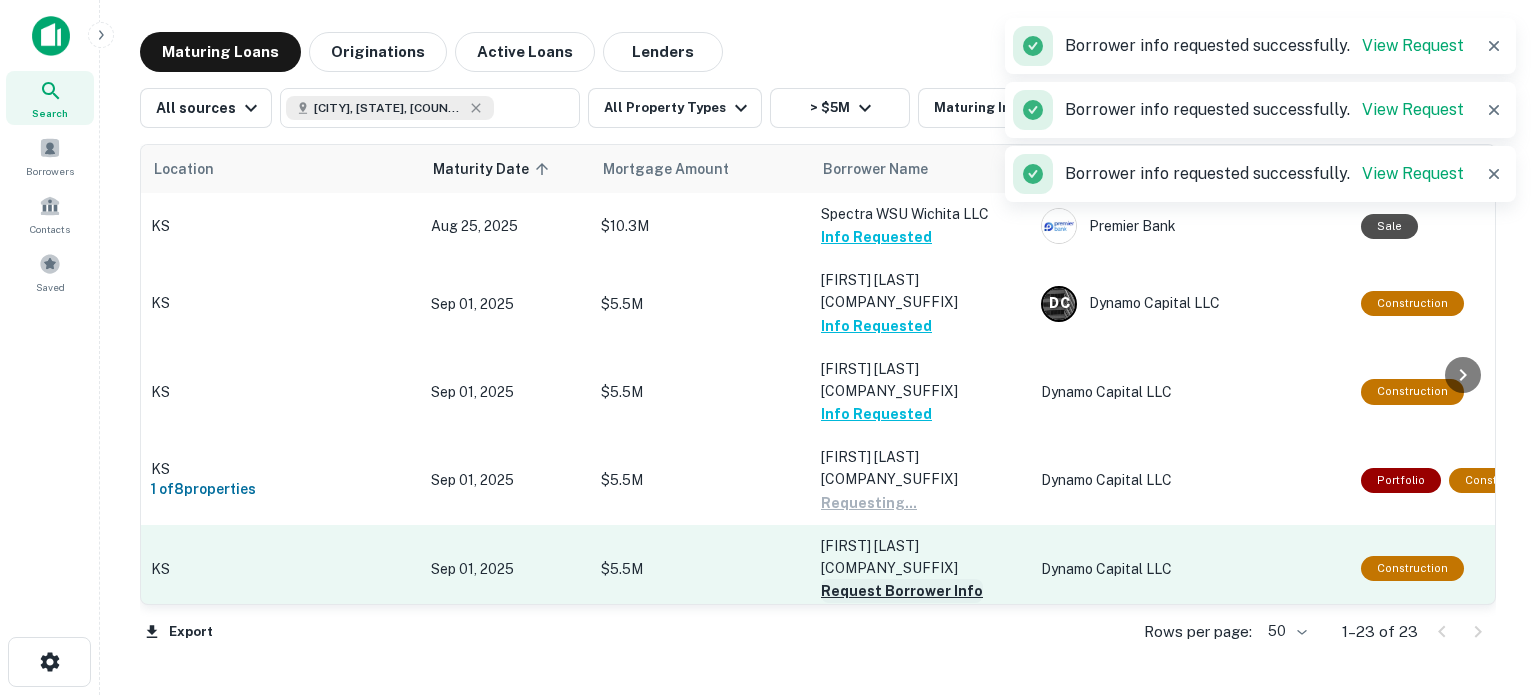 click on "Request Borrower Info" at bounding box center (902, 591) 